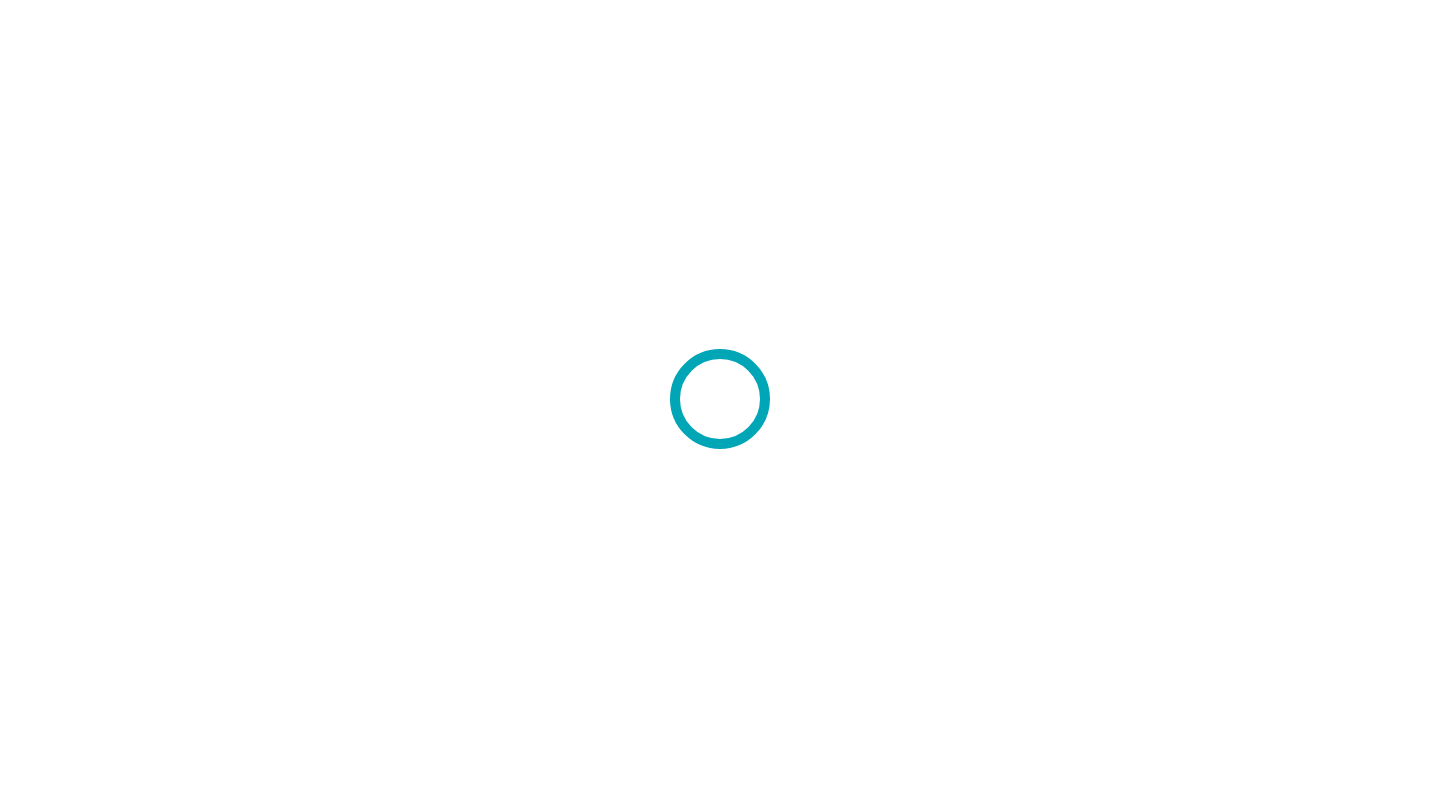 scroll, scrollTop: 0, scrollLeft: 0, axis: both 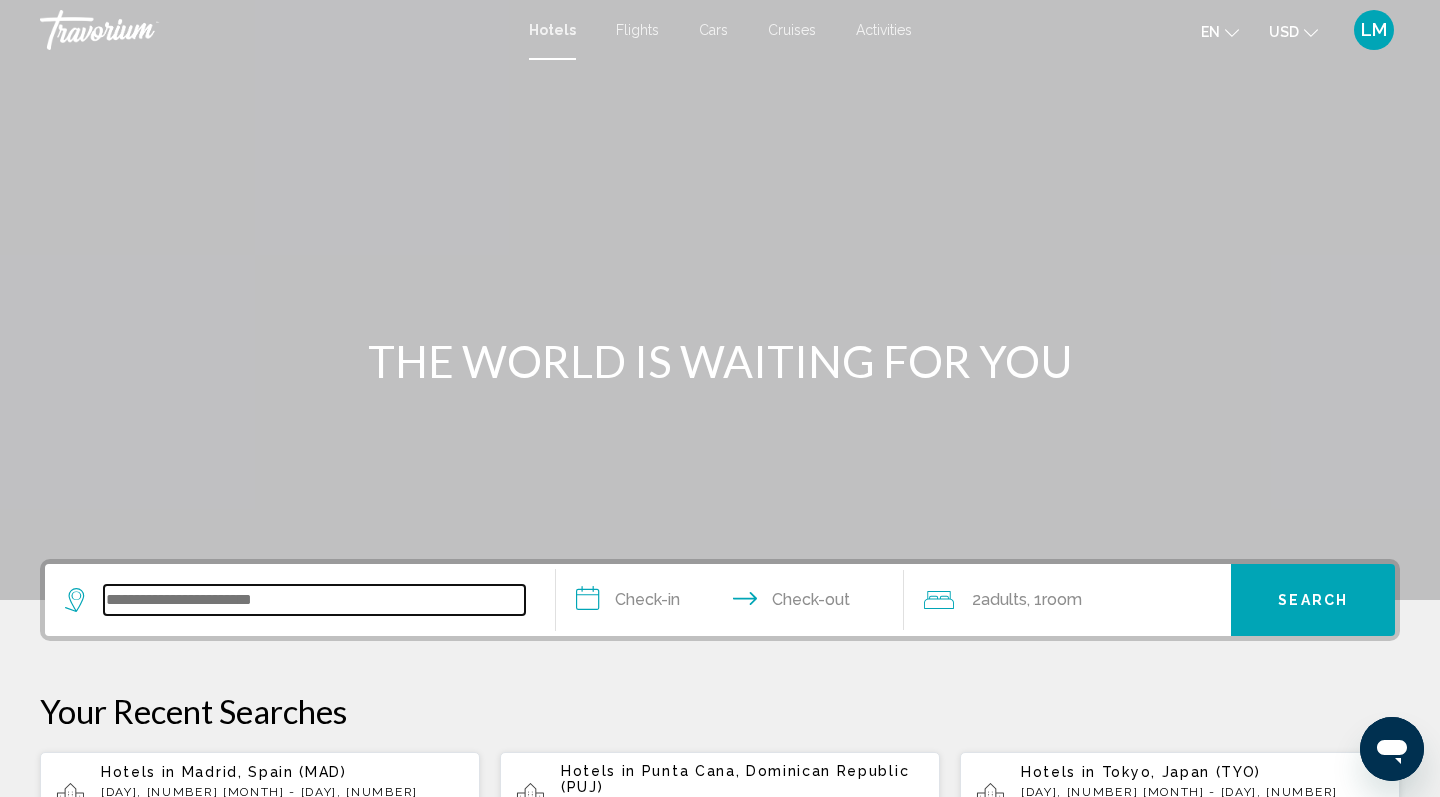 click at bounding box center [314, 600] 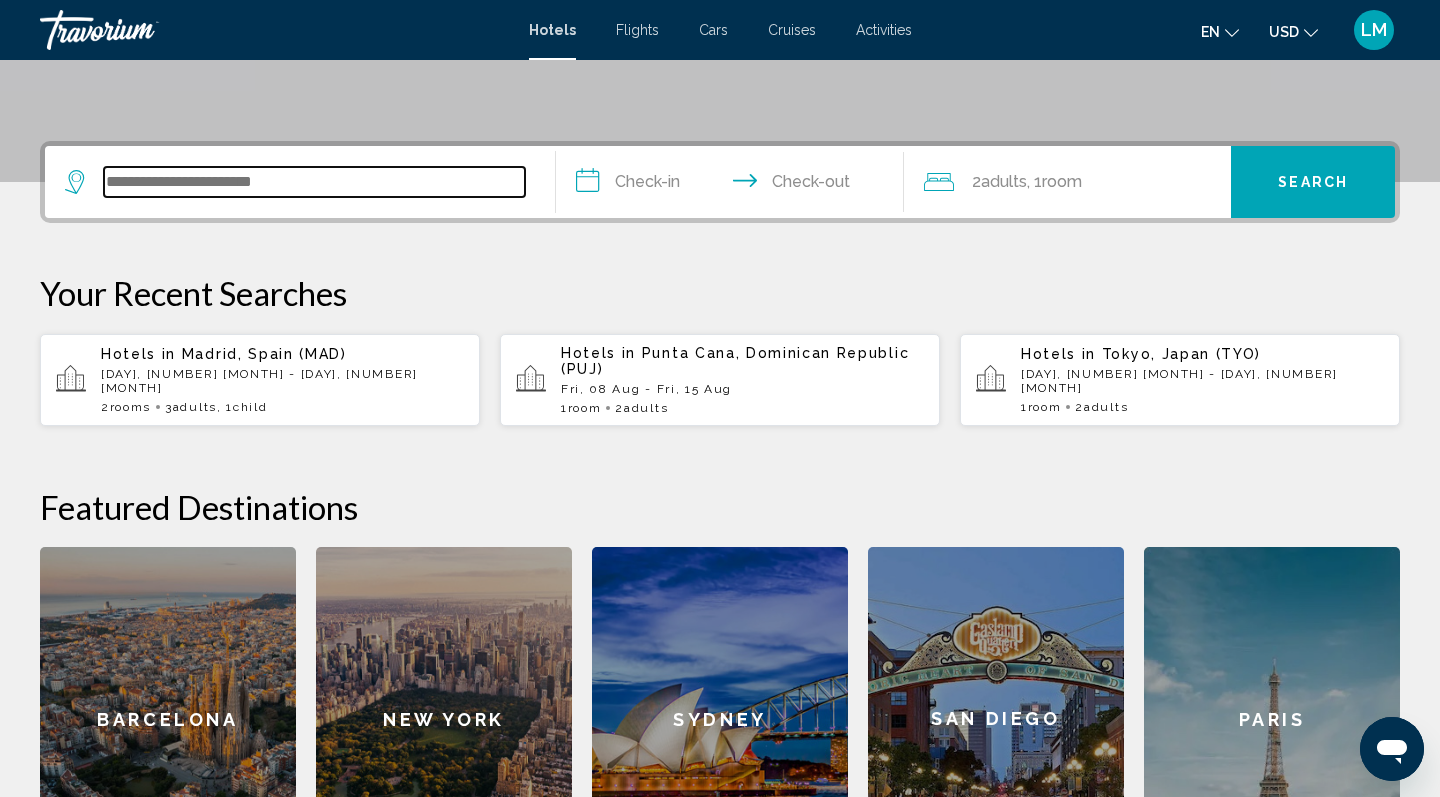 scroll, scrollTop: 494, scrollLeft: 0, axis: vertical 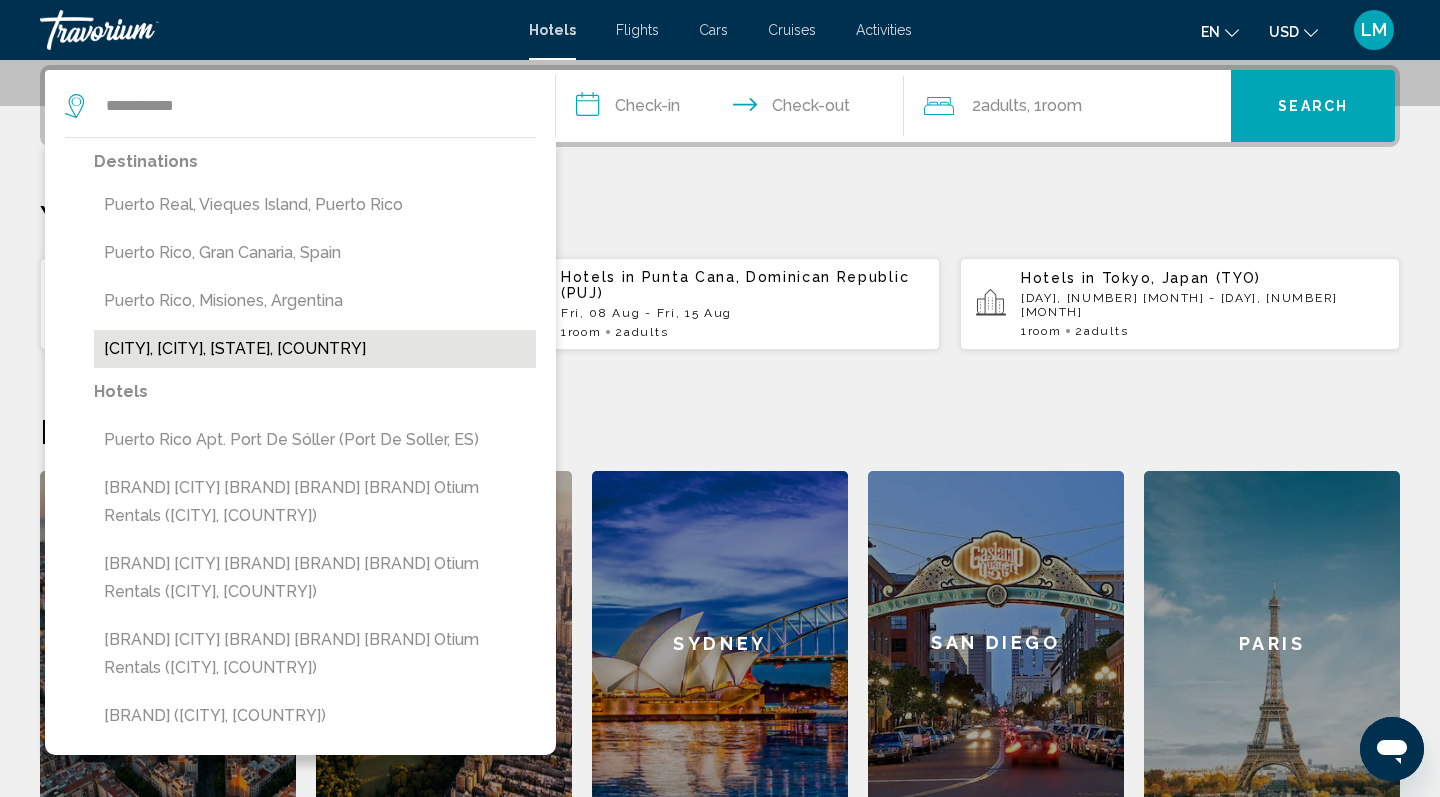 drag, startPoint x: 361, startPoint y: 608, endPoint x: 225, endPoint y: 354, distance: 288.11804 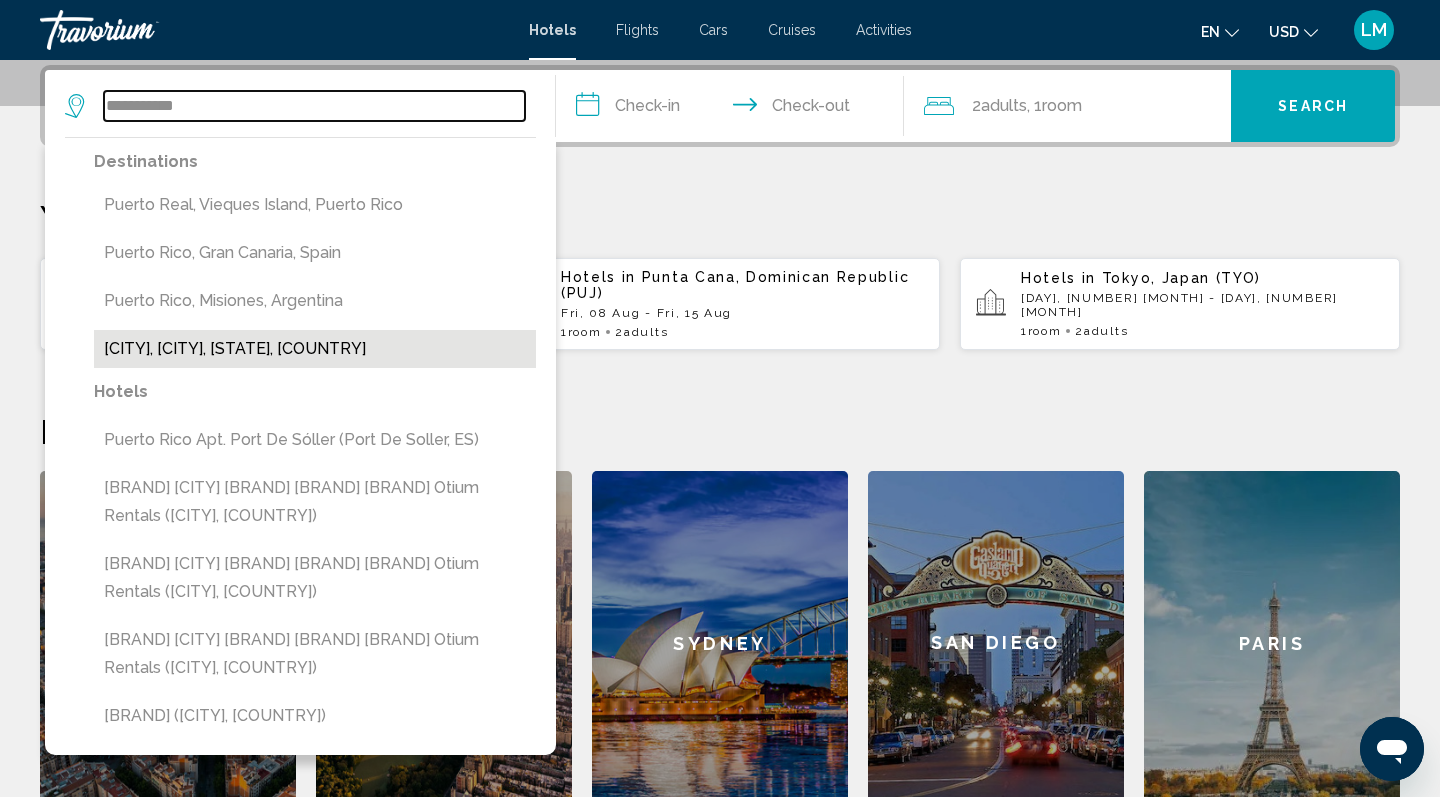 type on "**********" 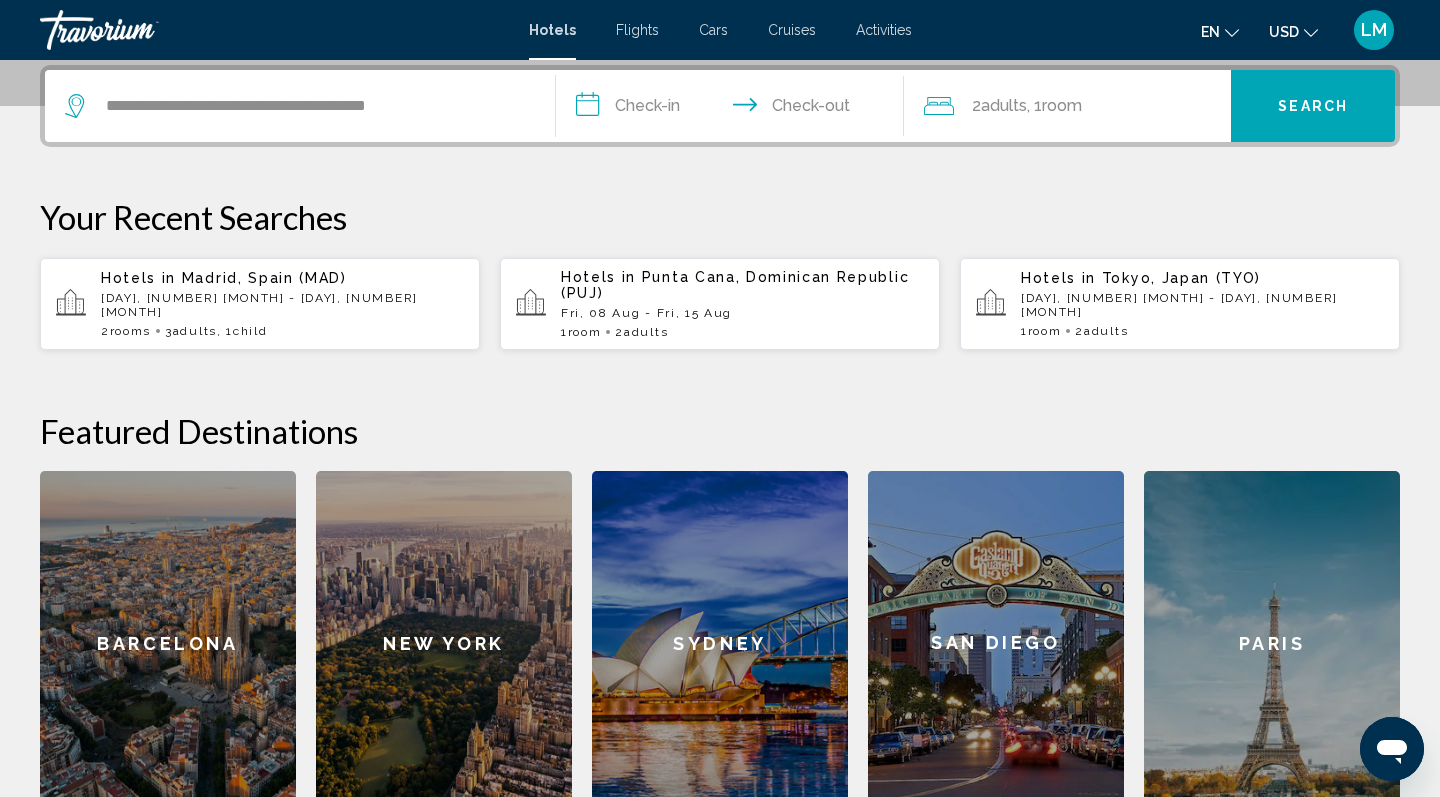 click on "**********" at bounding box center (734, 109) 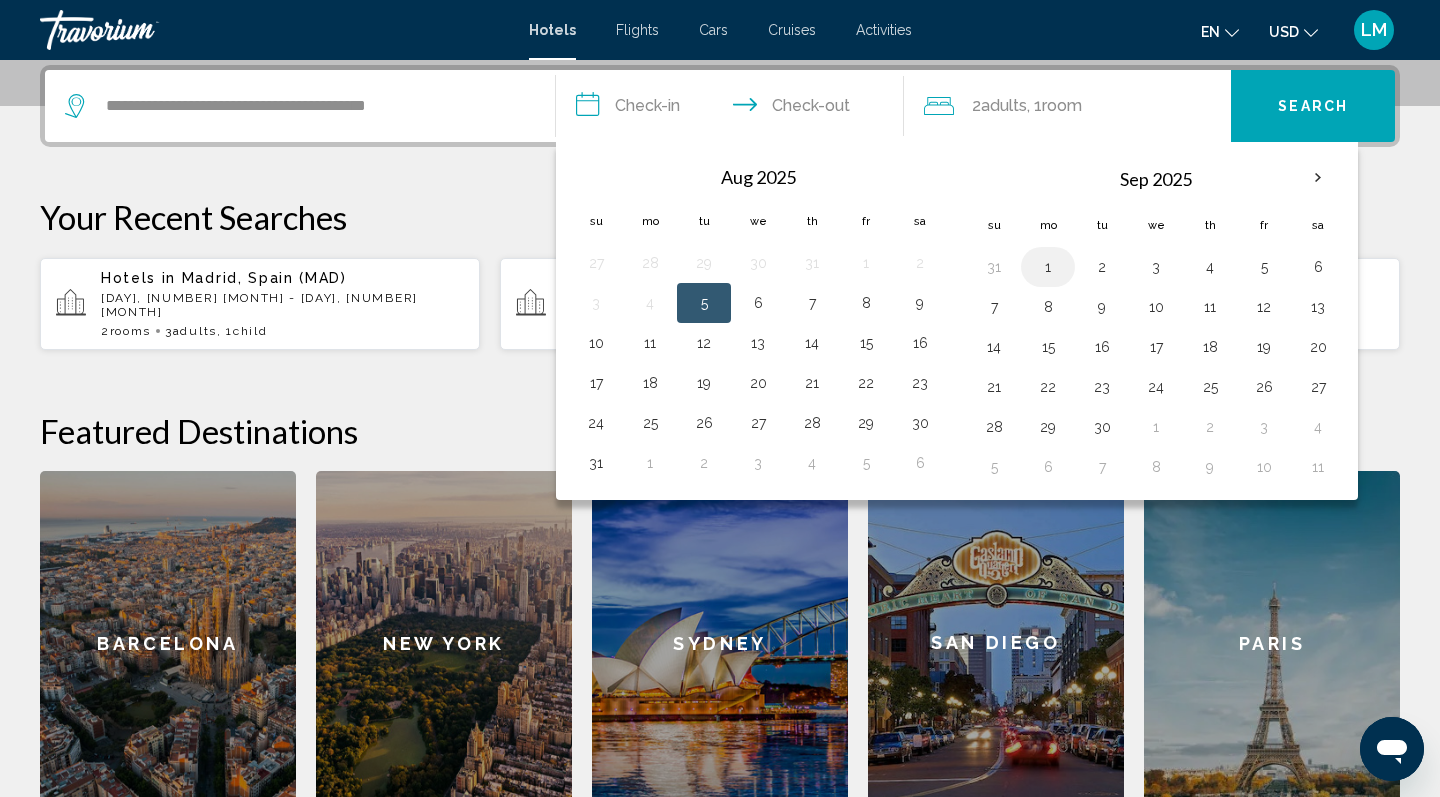 click on "1" at bounding box center (1048, 267) 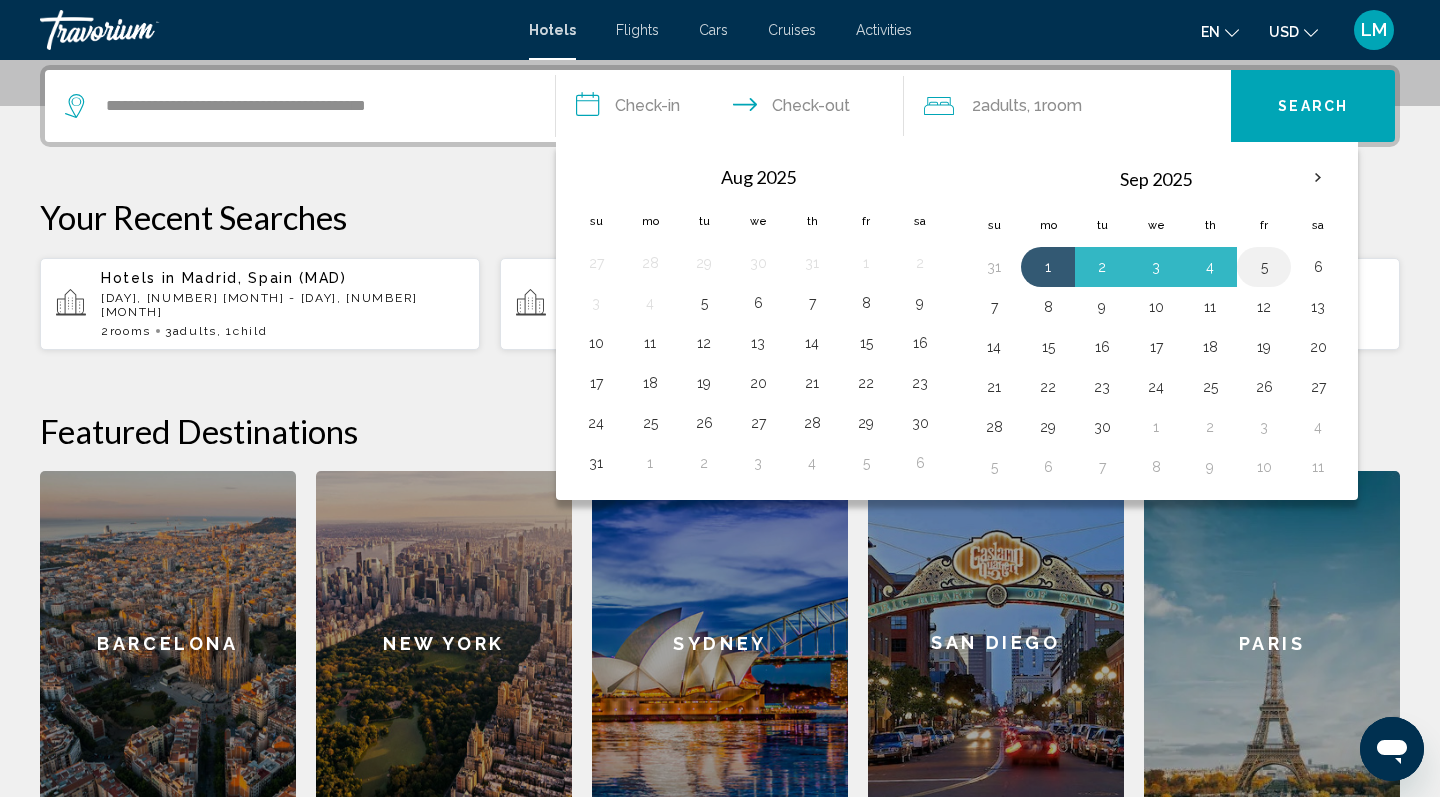 click on "5" at bounding box center [1264, 267] 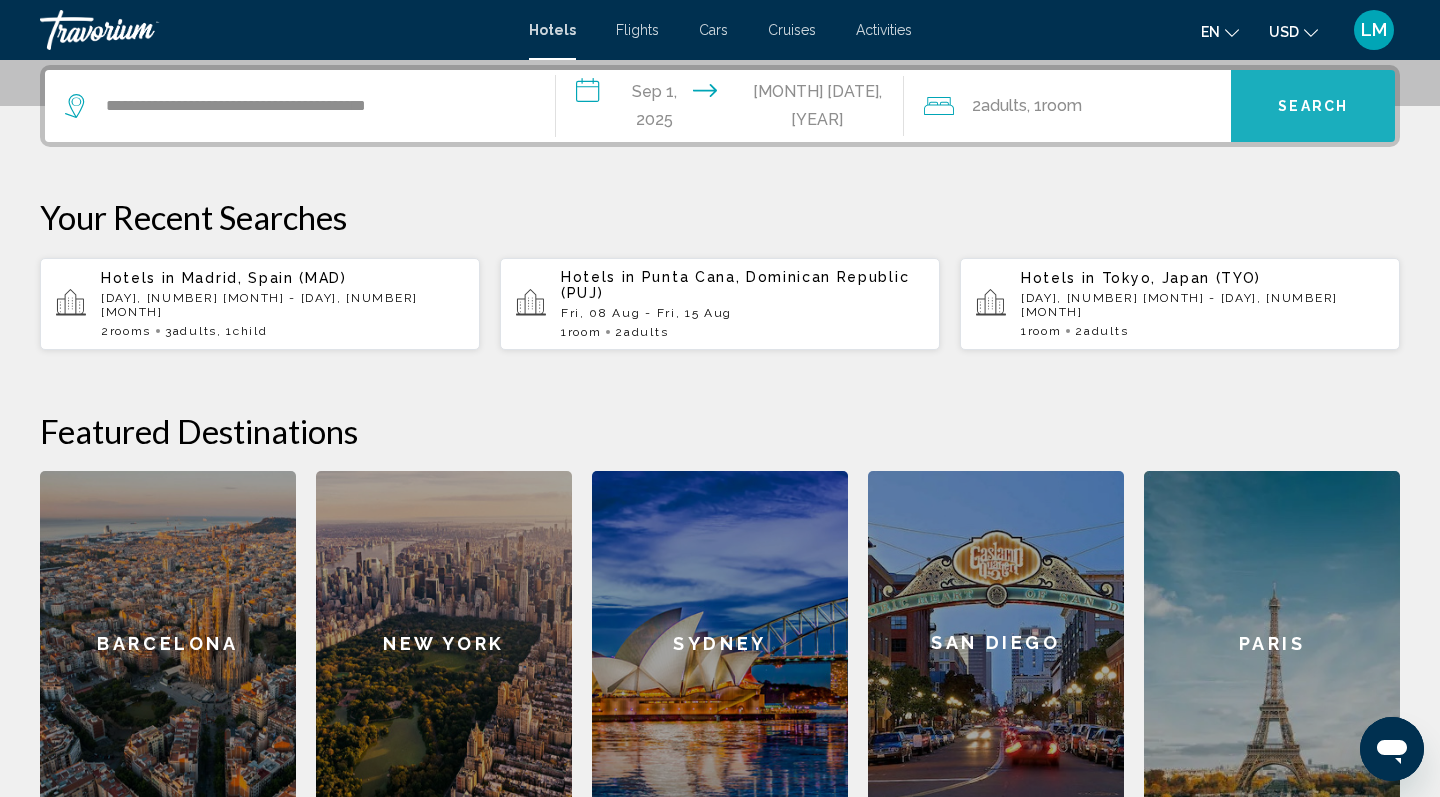 click on "Search" at bounding box center (1313, 106) 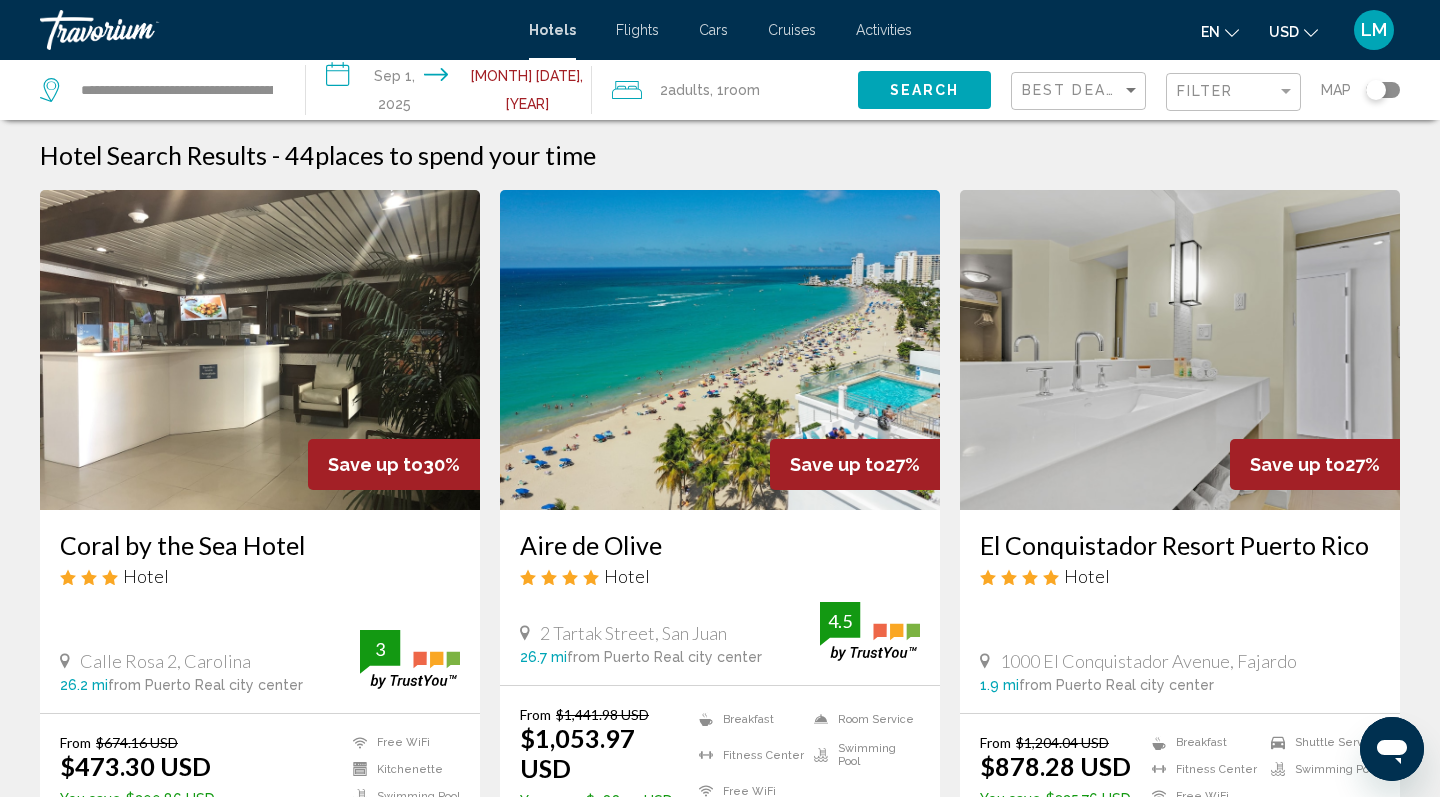 scroll, scrollTop: 0, scrollLeft: 0, axis: both 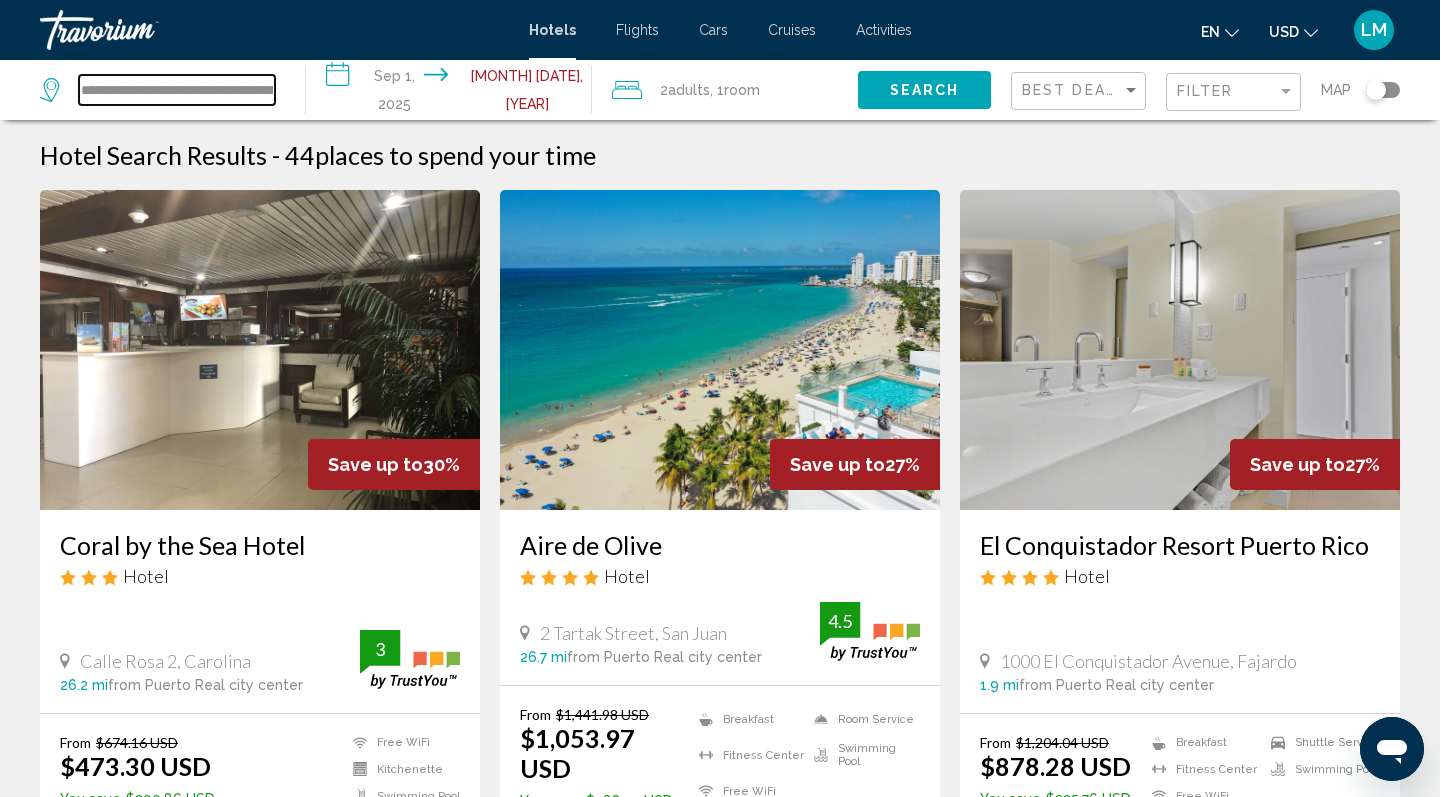click on "**********" at bounding box center [177, 90] 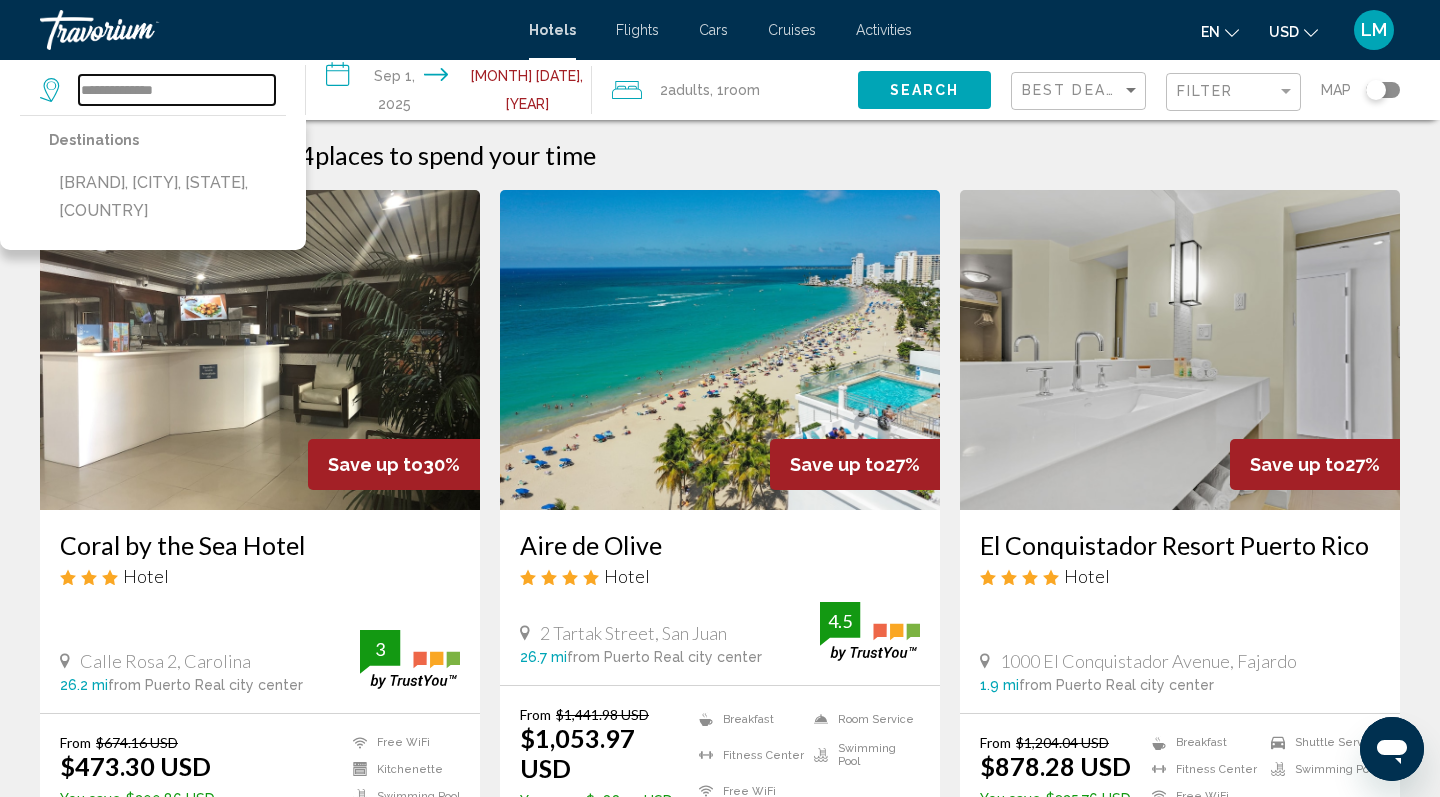 click on "**********" at bounding box center [177, 90] 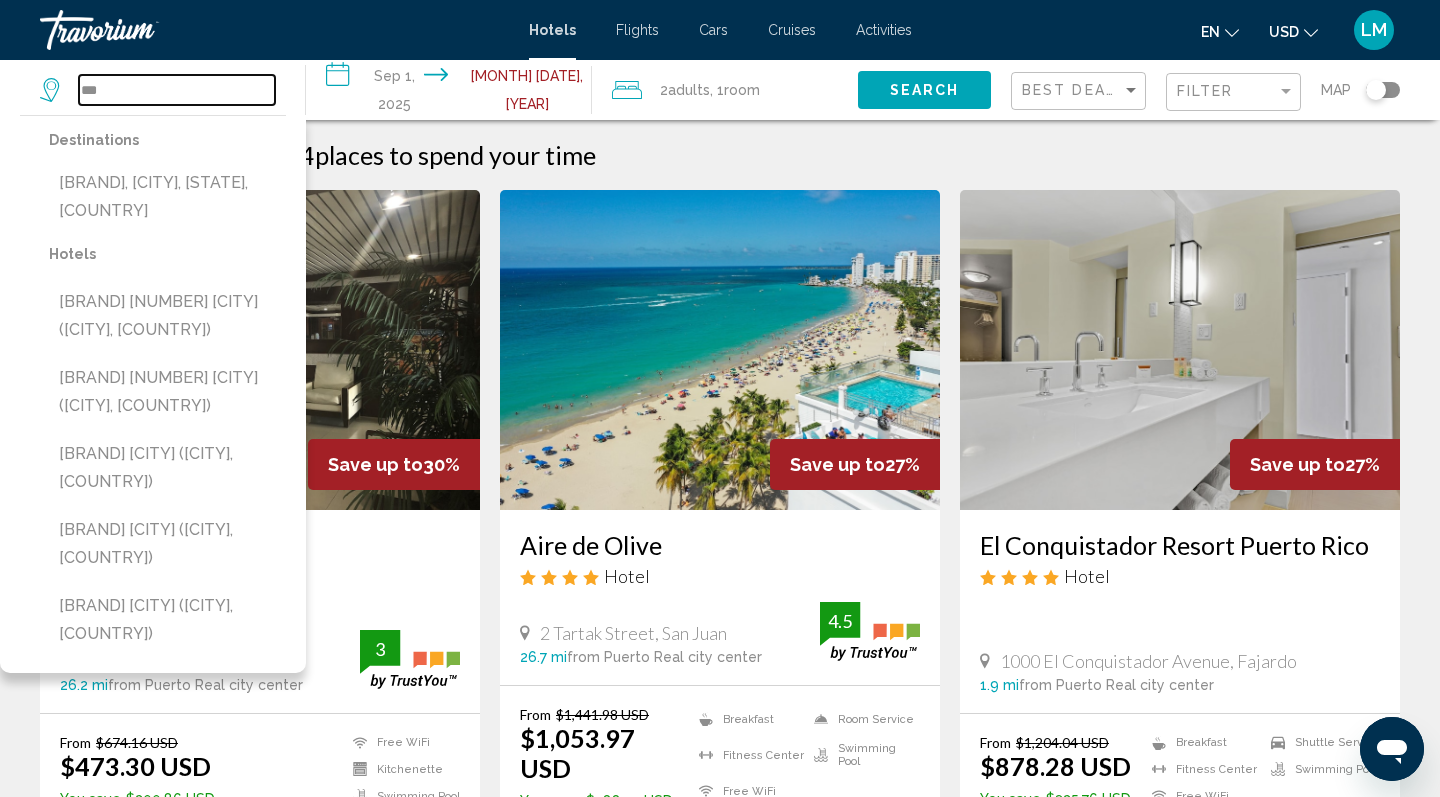 type on "*" 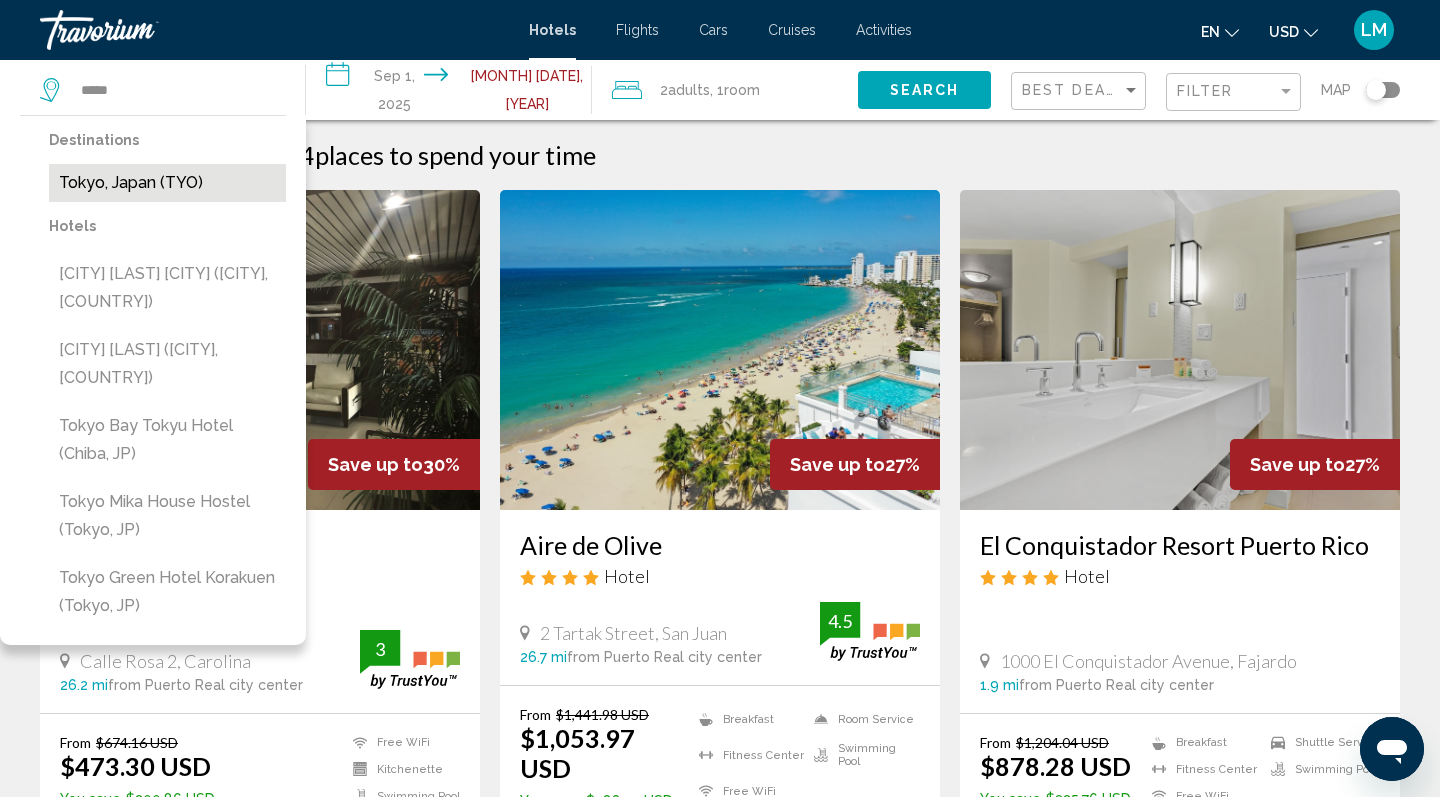 click on "Tokyo, Japan (TYO)" at bounding box center (167, 183) 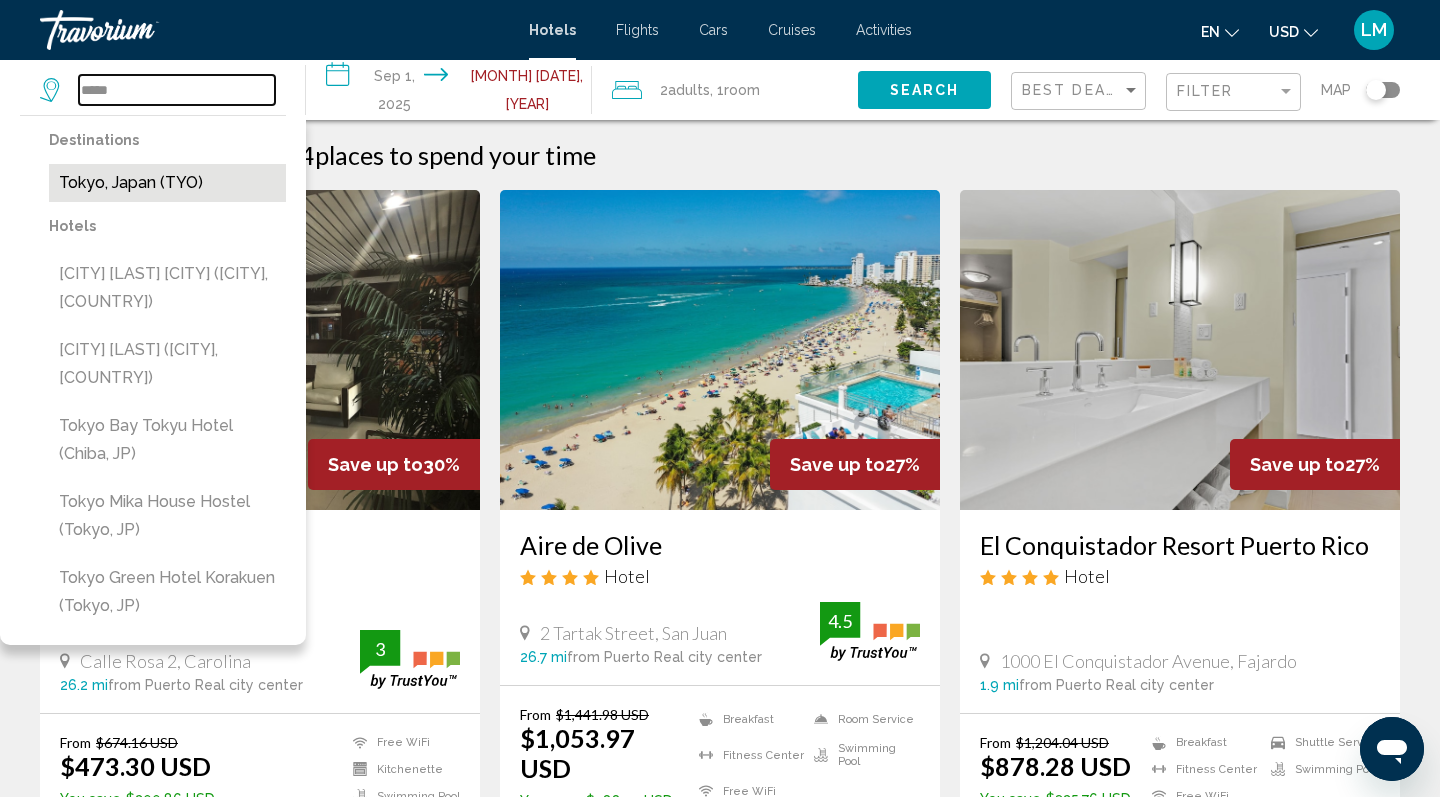 type on "**********" 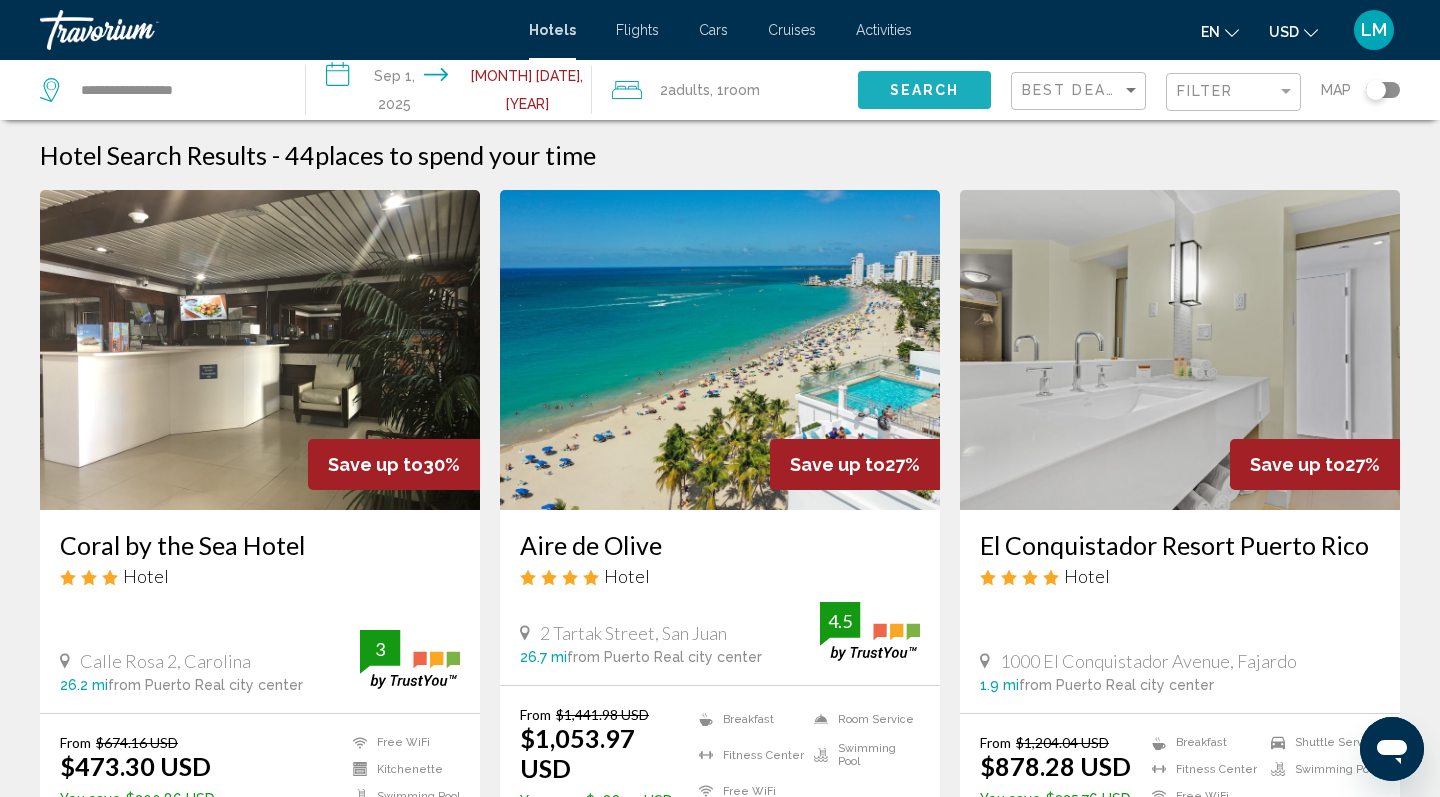 click on "Search" 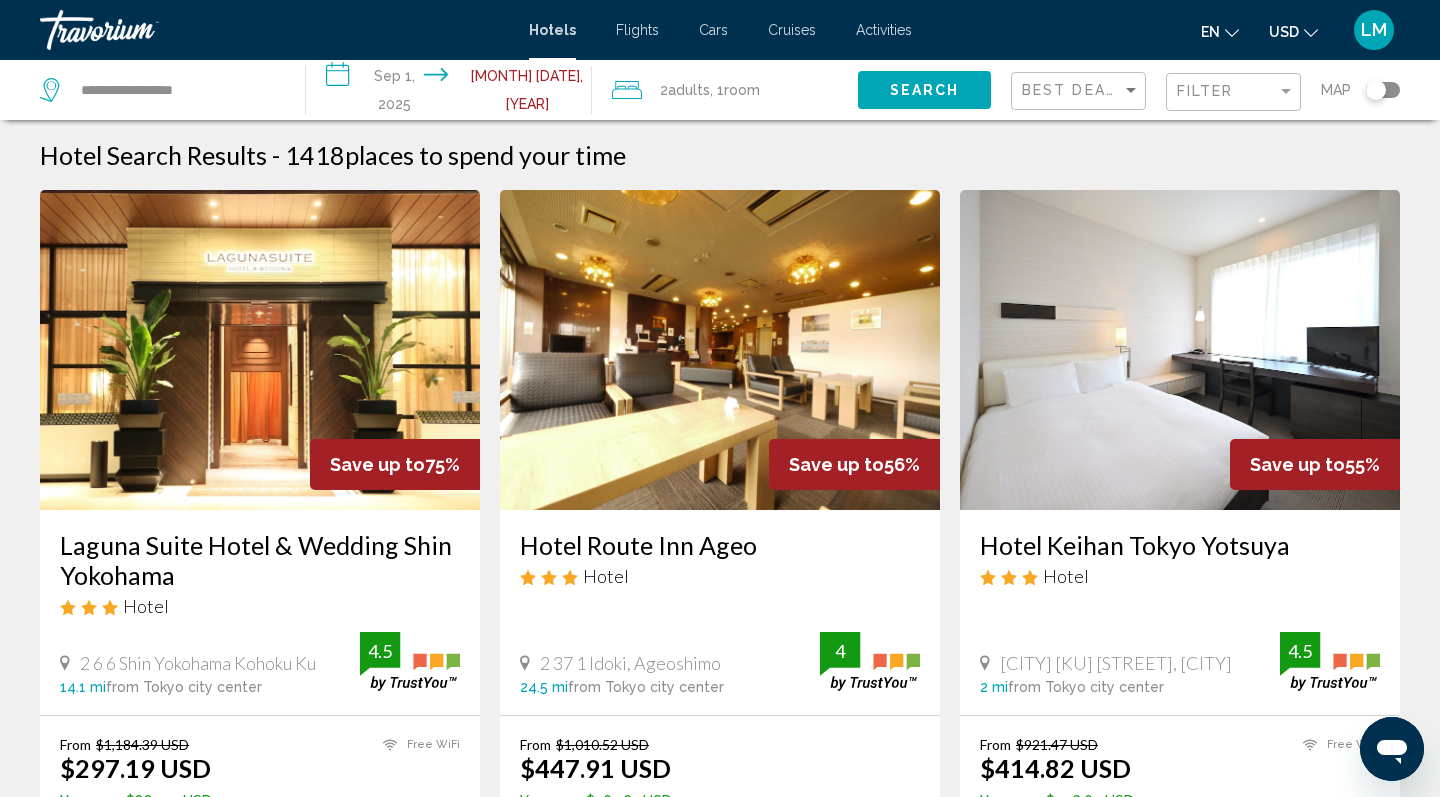 scroll, scrollTop: 0, scrollLeft: 0, axis: both 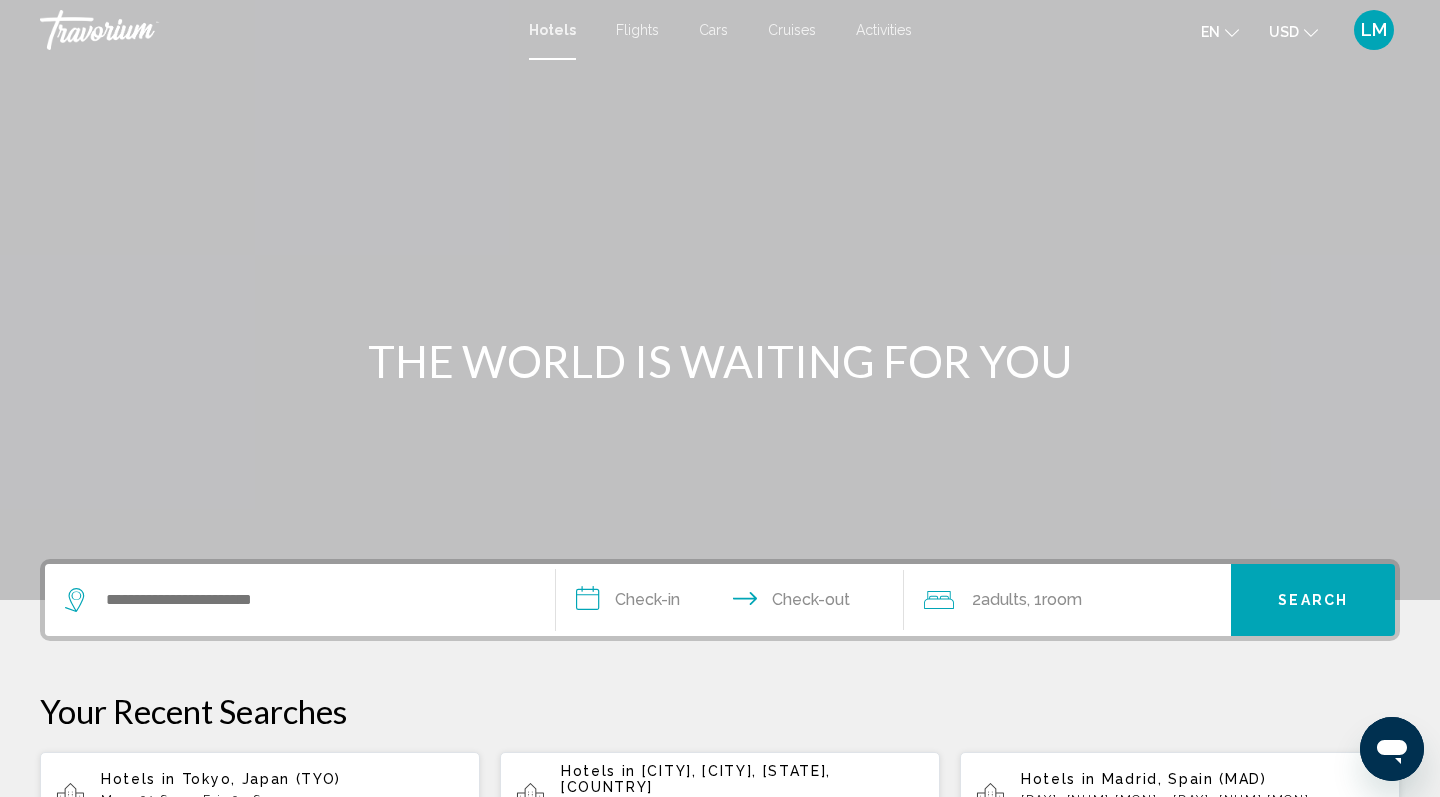click on "Cars" at bounding box center (713, 30) 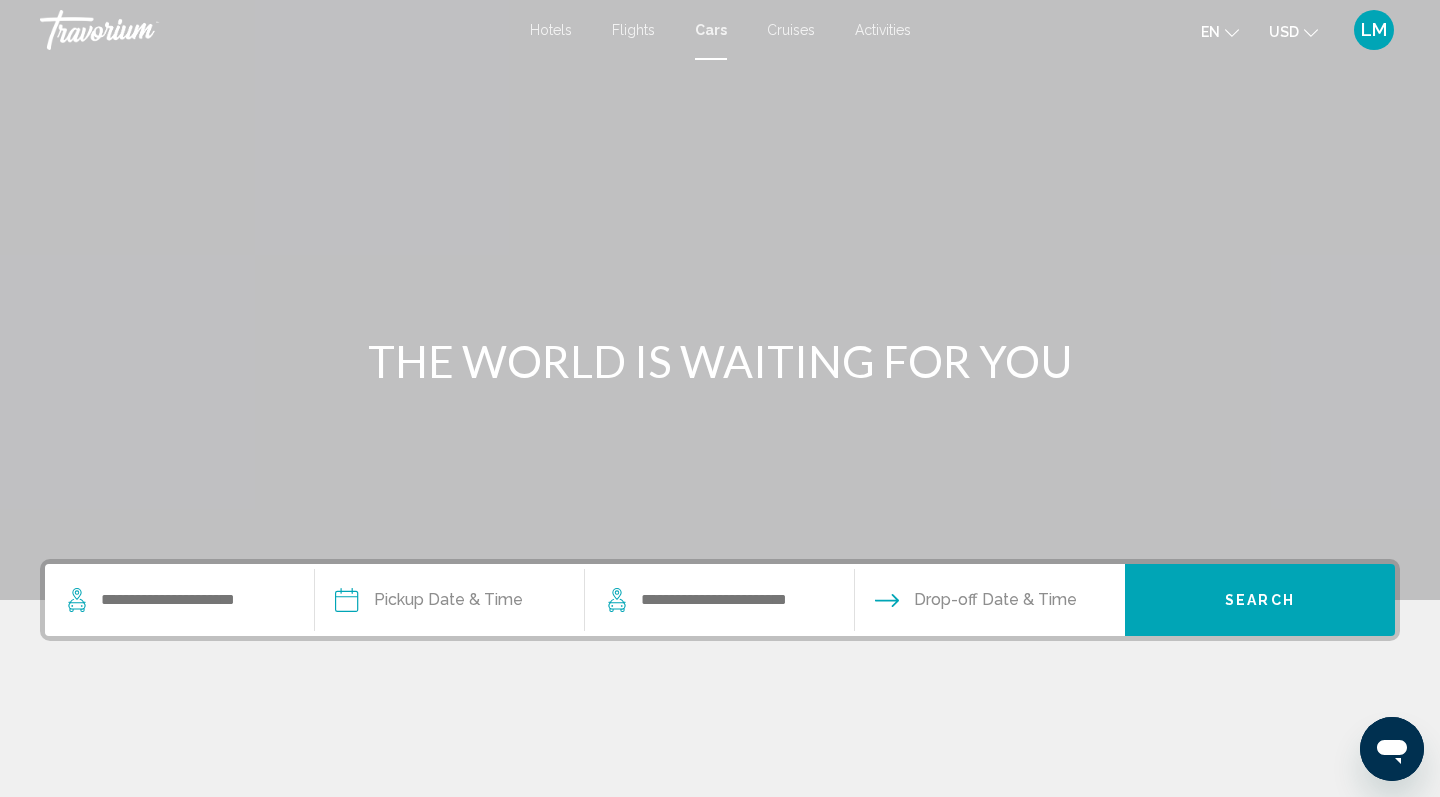 click on "Cruises" at bounding box center [791, 30] 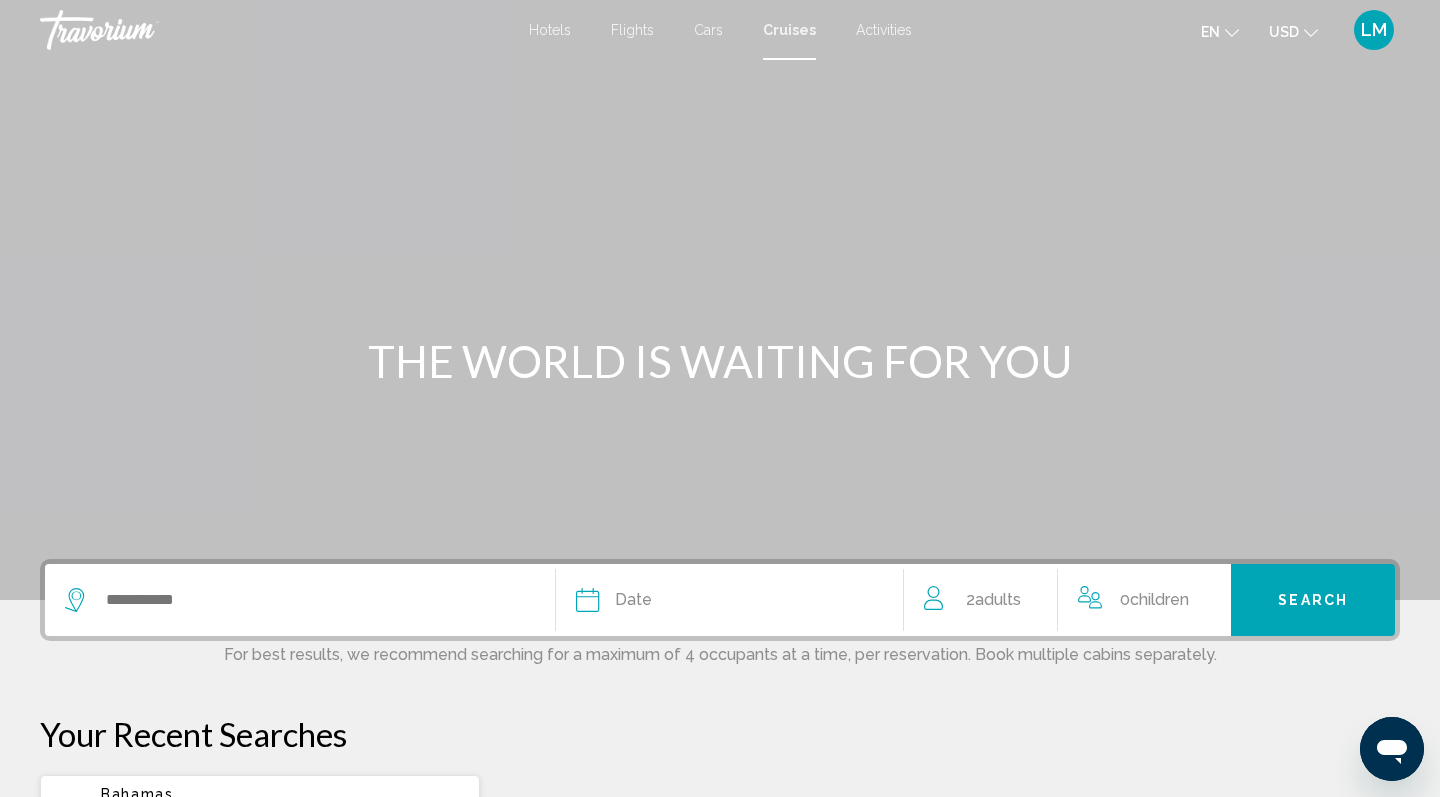 click on "Activities" at bounding box center [884, 30] 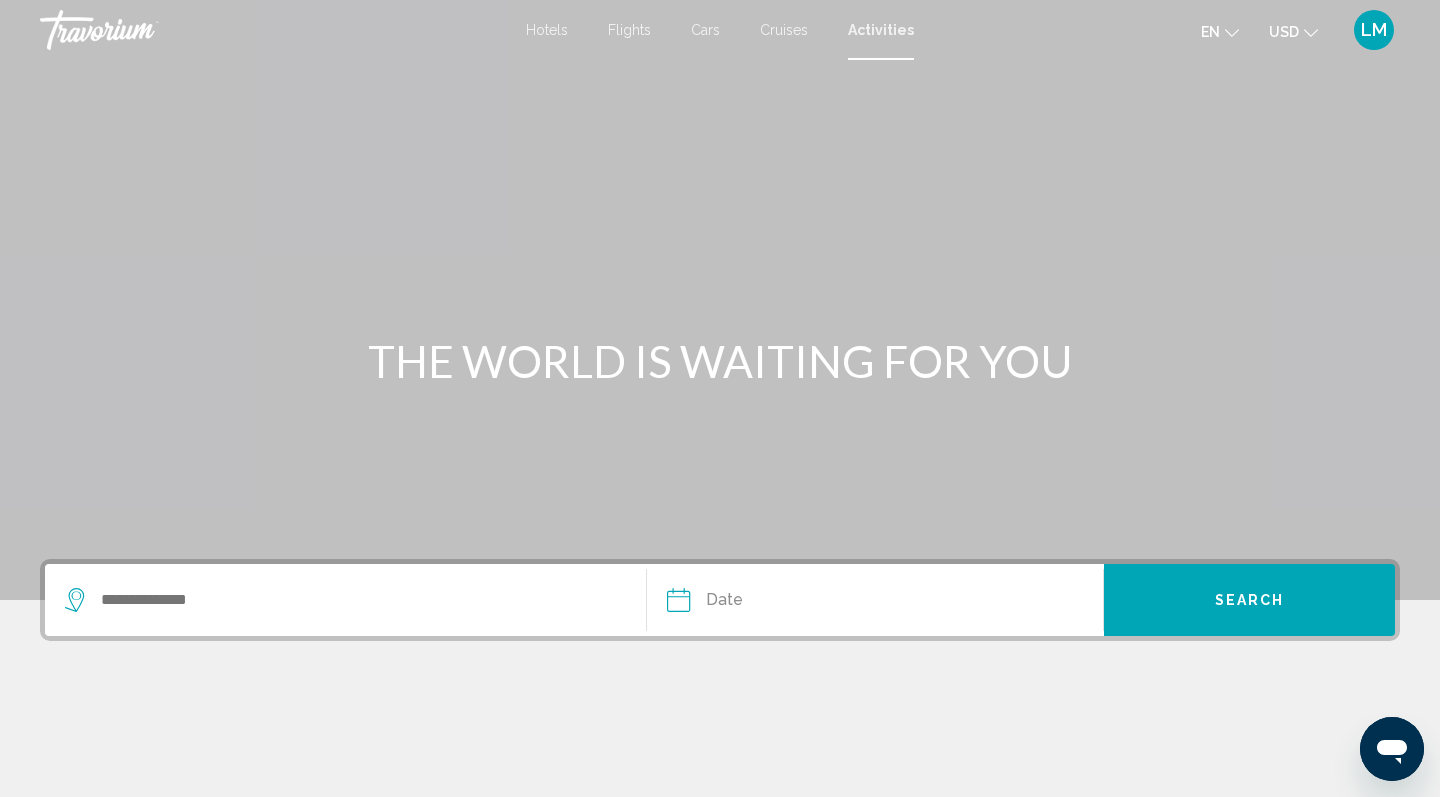 click on "Flights" at bounding box center (629, 30) 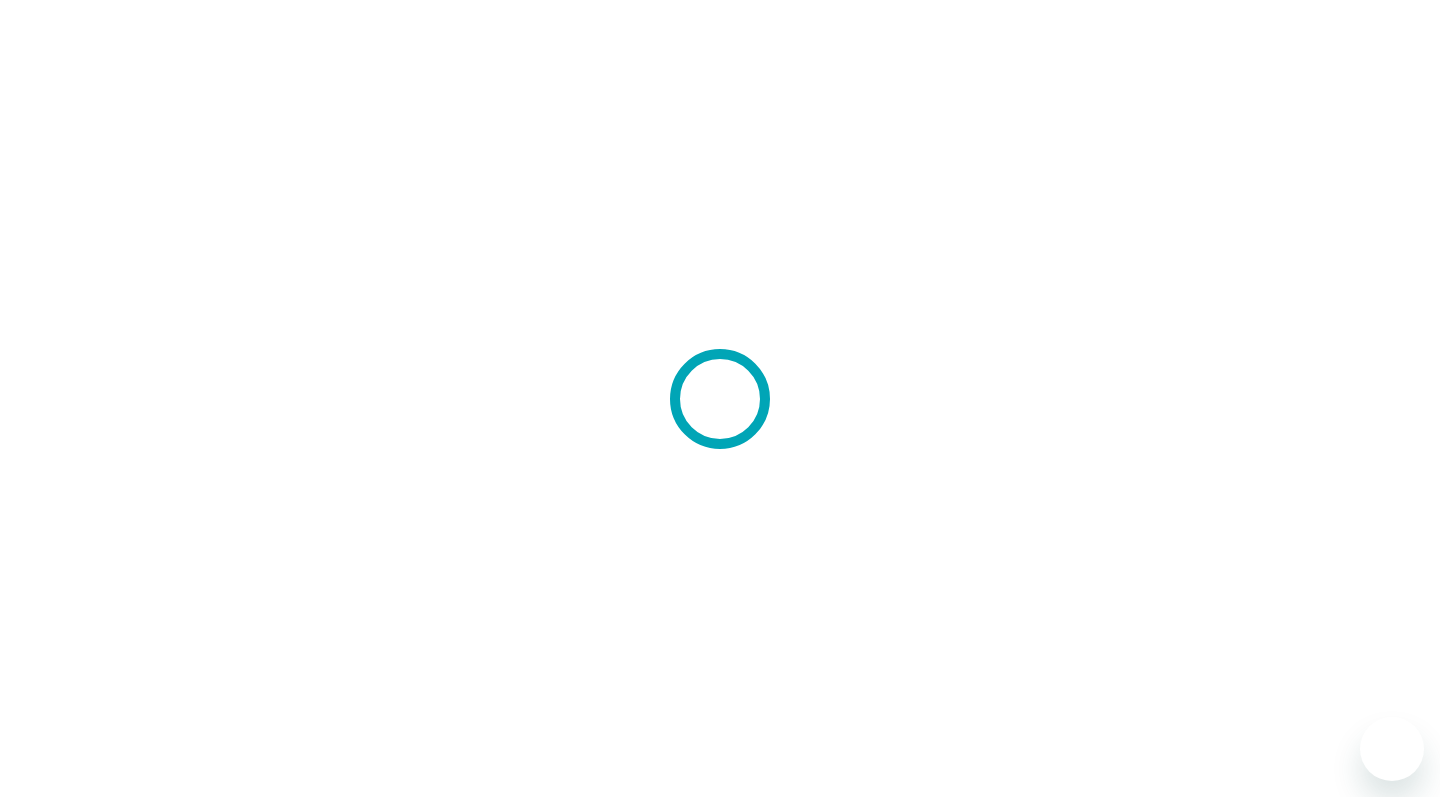 scroll, scrollTop: 0, scrollLeft: 0, axis: both 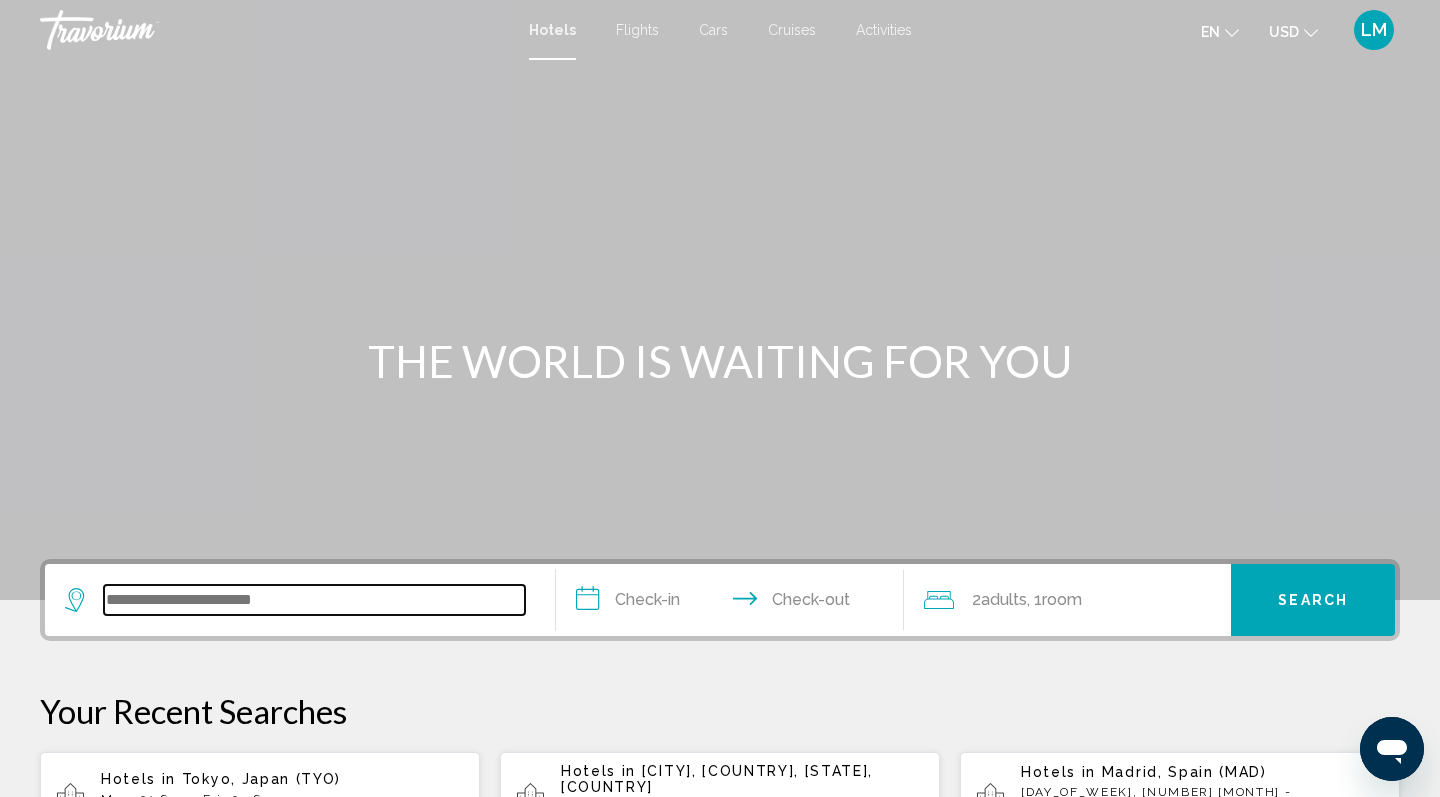 click at bounding box center [314, 600] 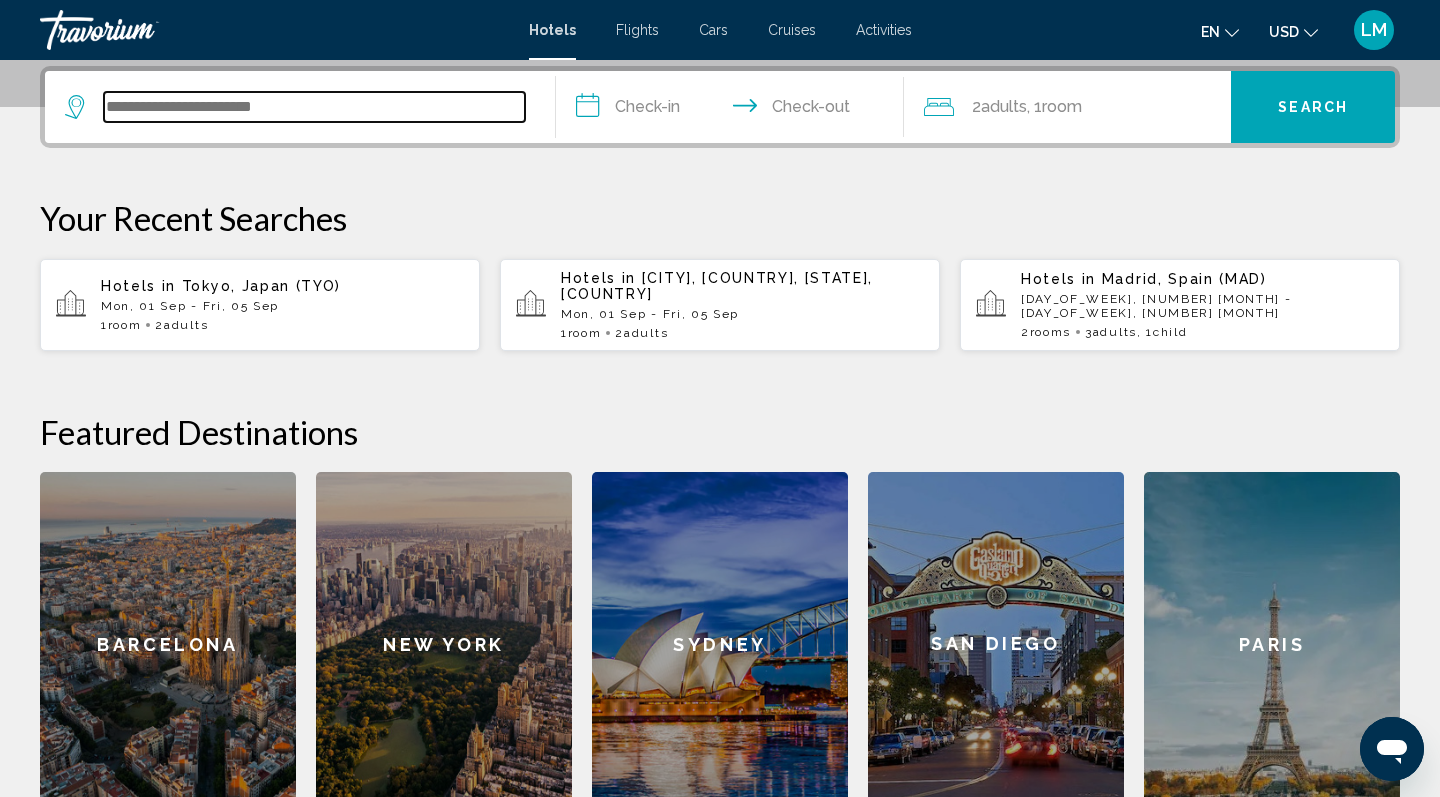scroll, scrollTop: 494, scrollLeft: 0, axis: vertical 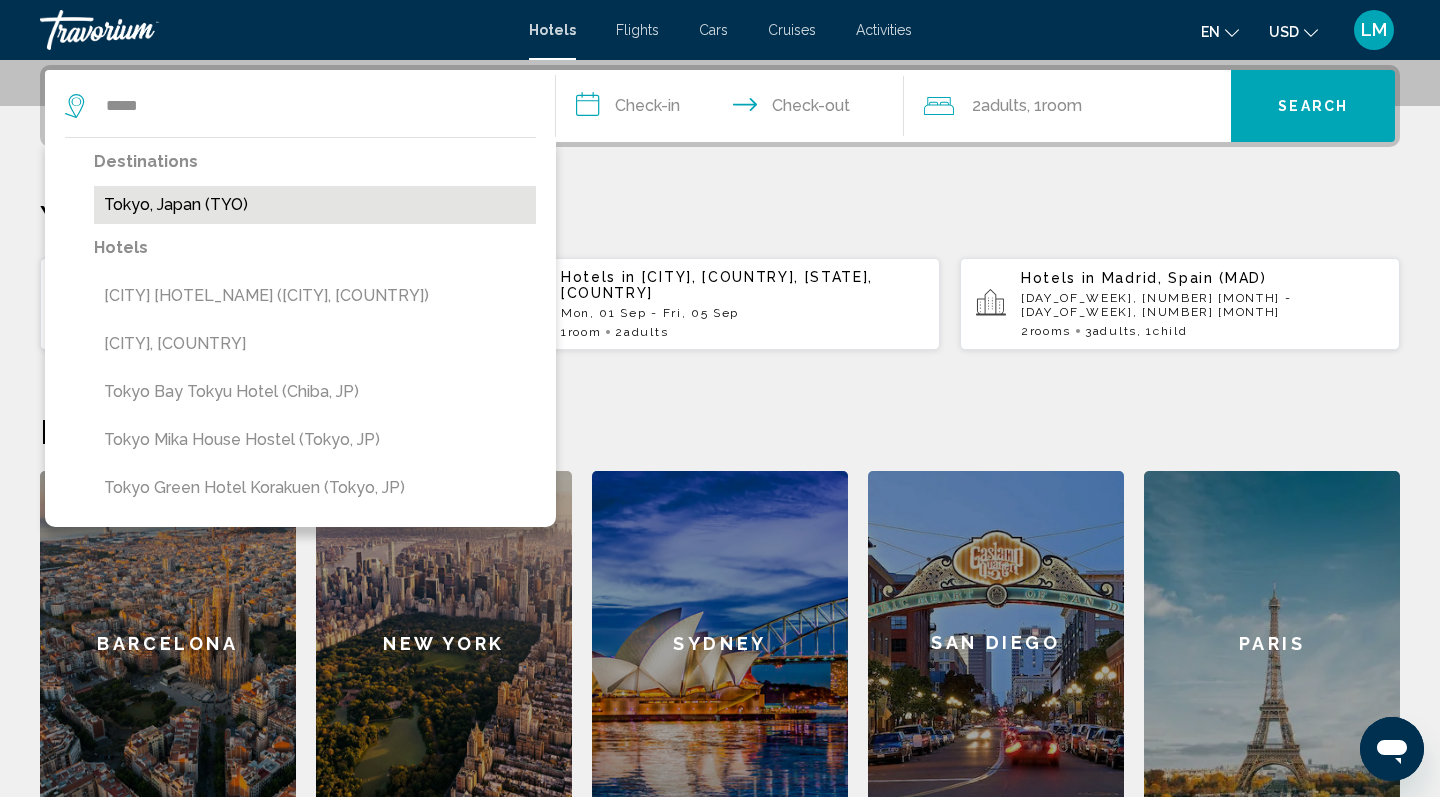 click on "Tokyo, Japan (TYO)" at bounding box center [315, 205] 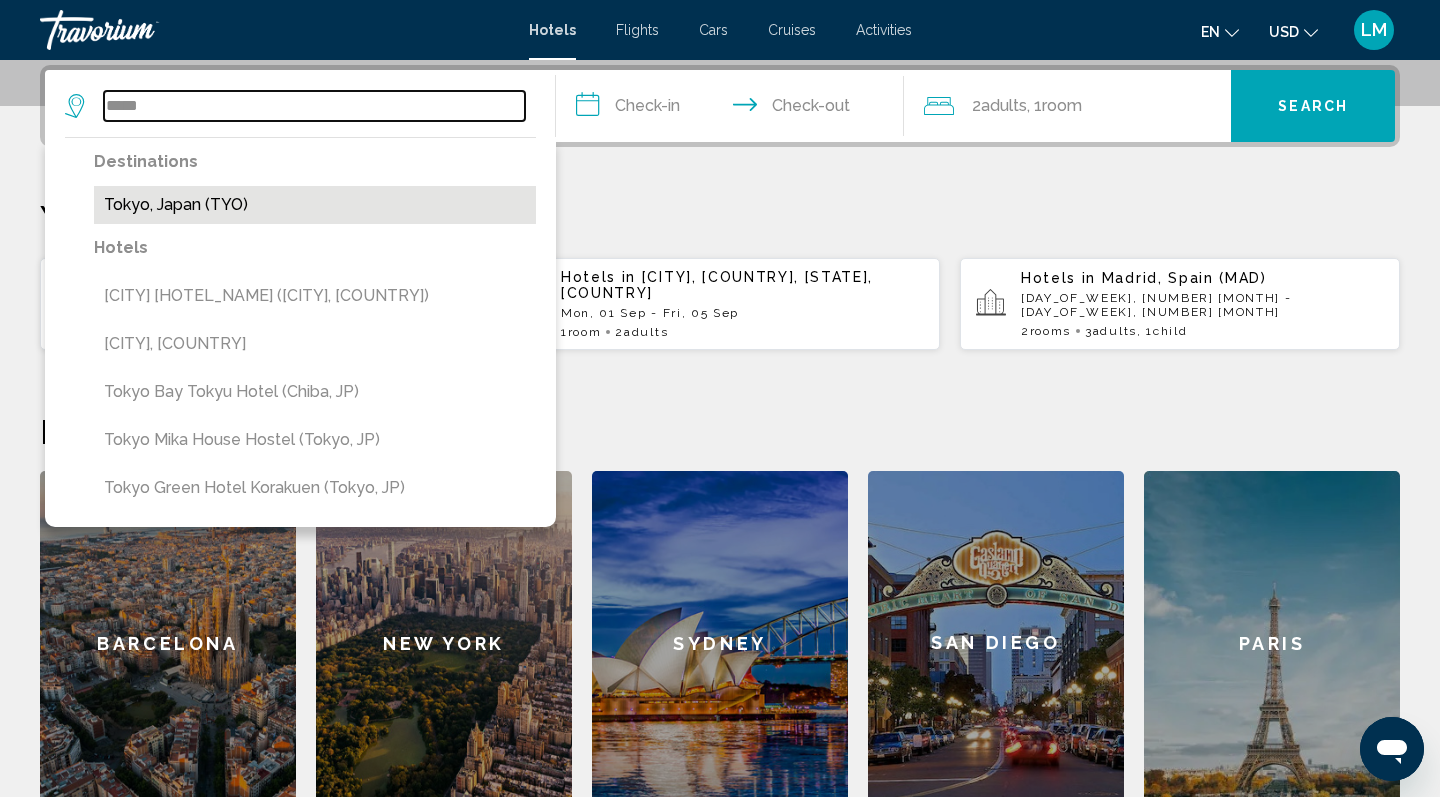 type on "**********" 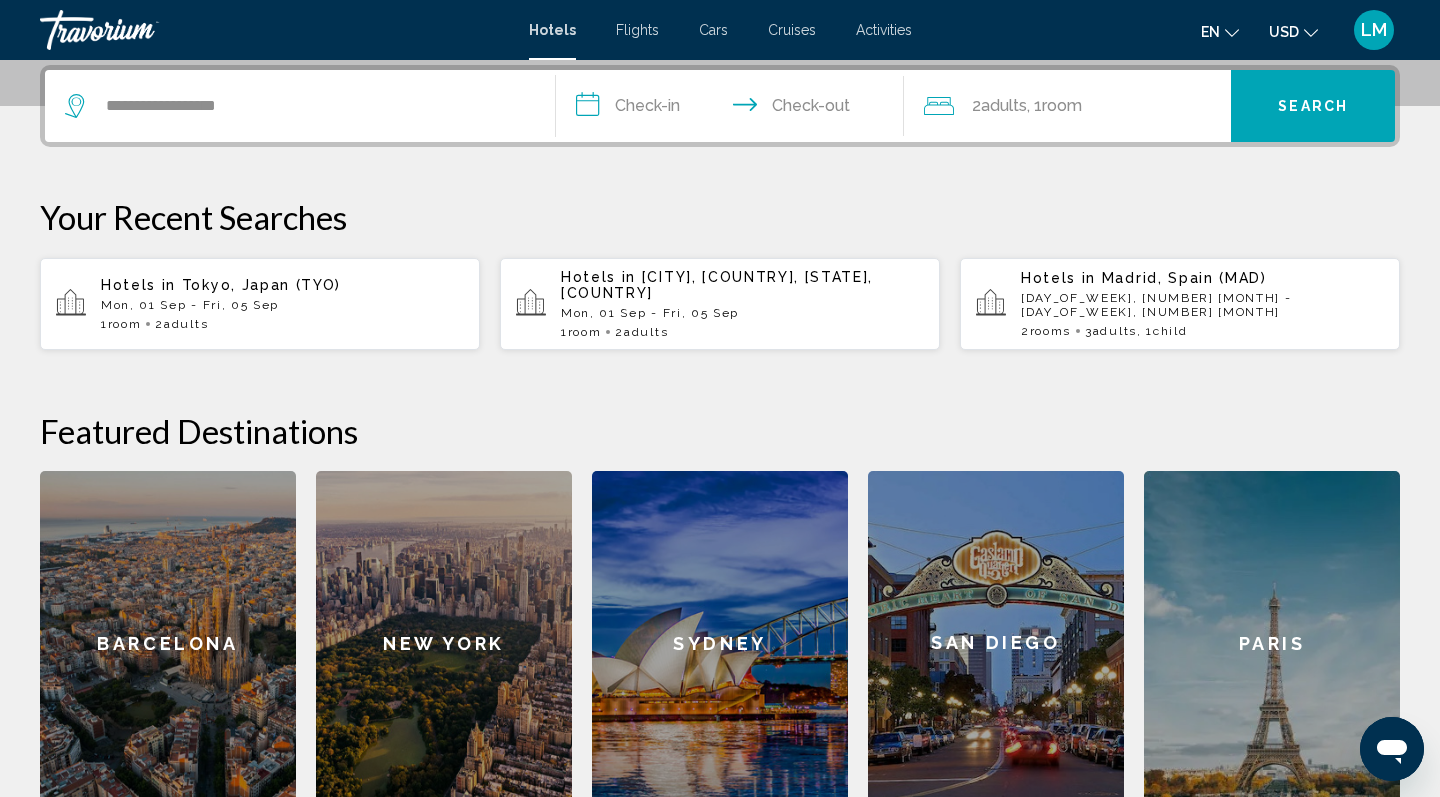 click on "**********" at bounding box center [734, 109] 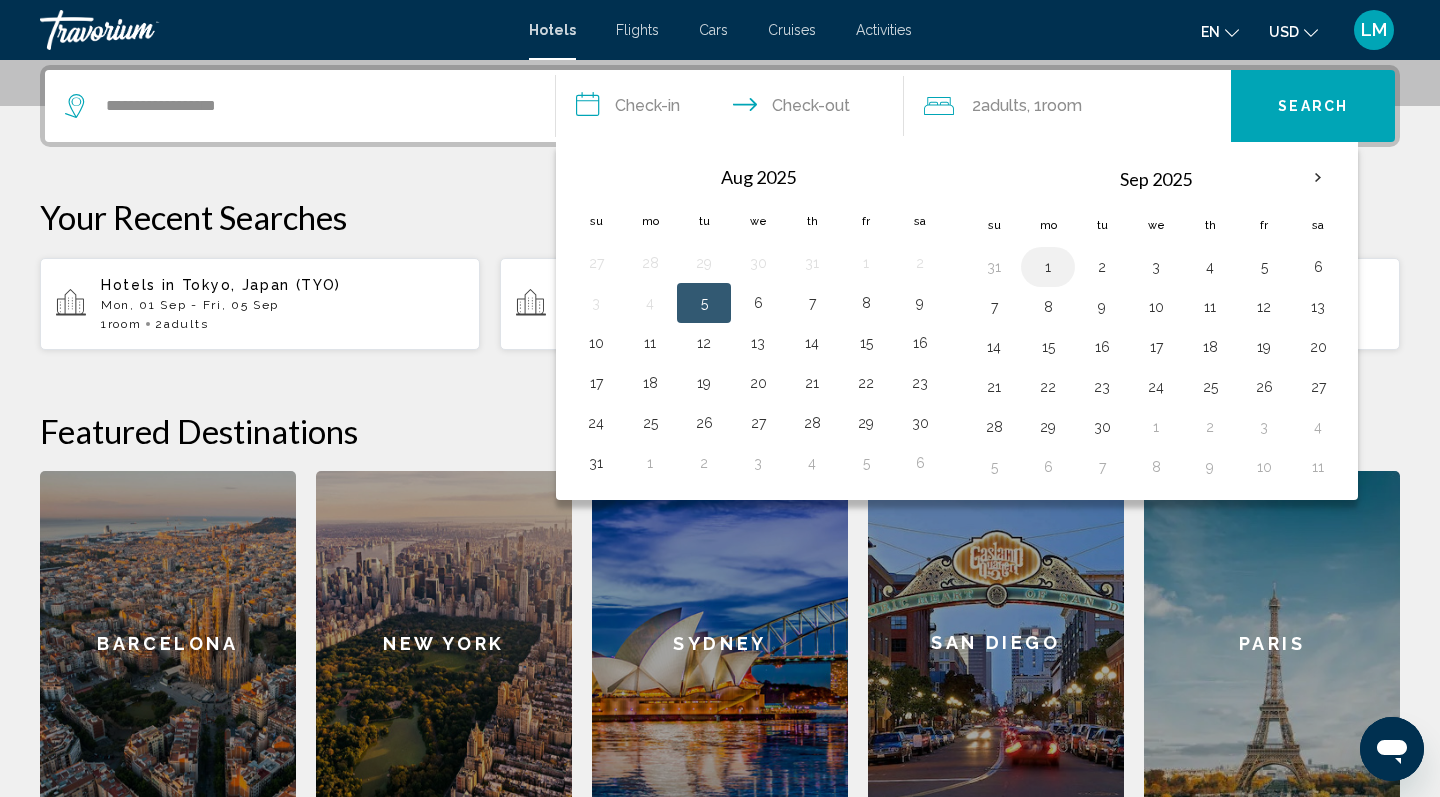 click on "1" at bounding box center (1048, 267) 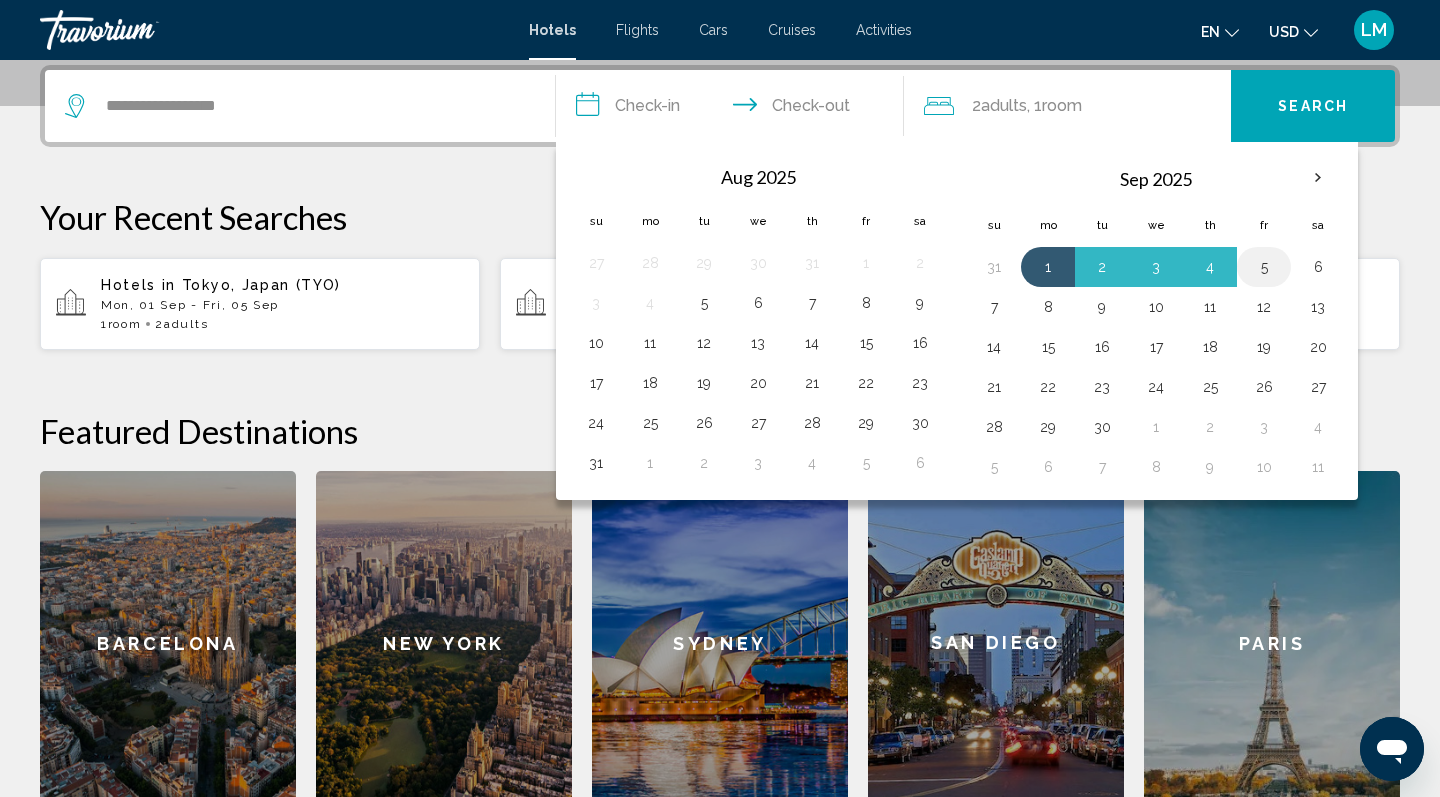 click on "5" at bounding box center [1264, 267] 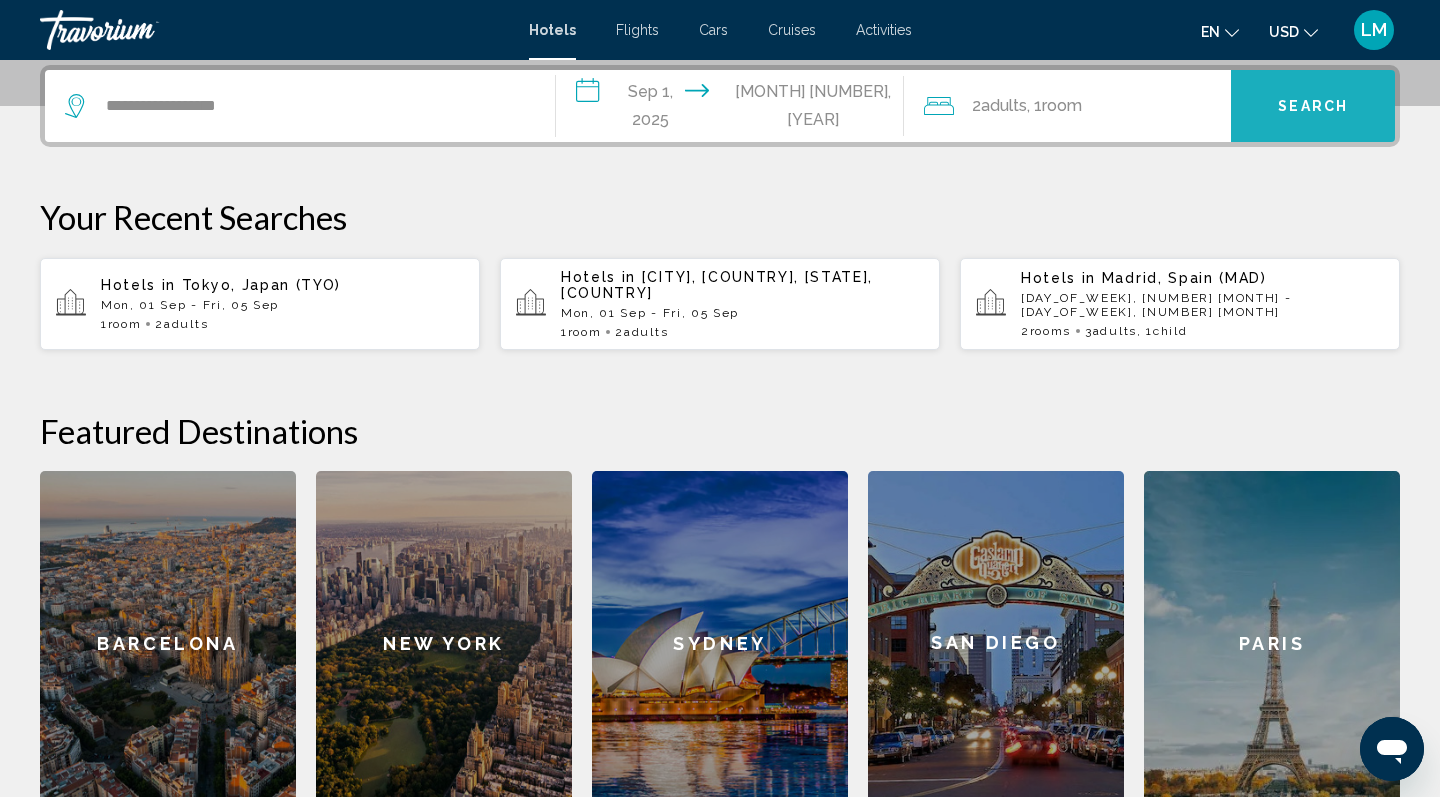 click on "Search" at bounding box center (1313, 107) 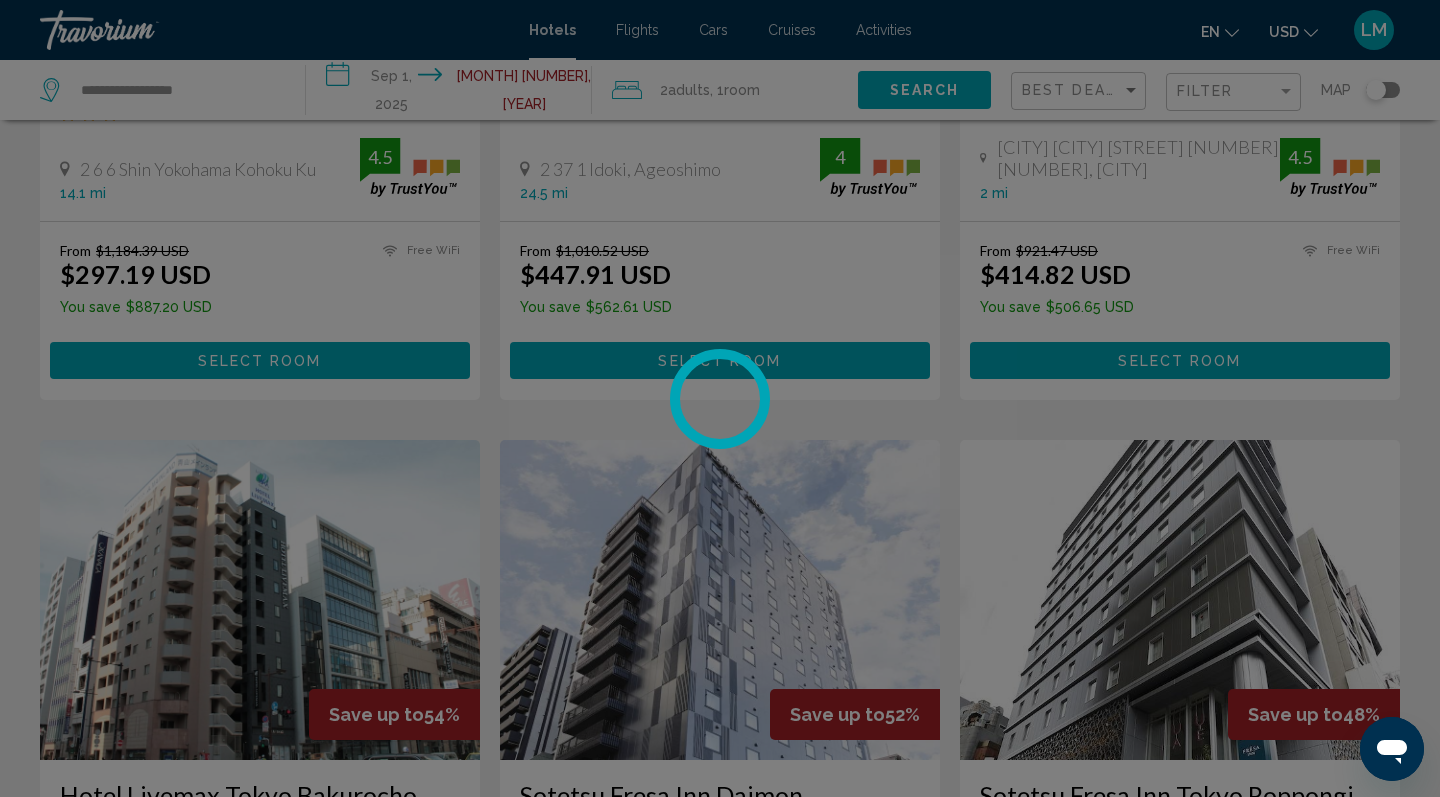 scroll, scrollTop: 0, scrollLeft: 0, axis: both 